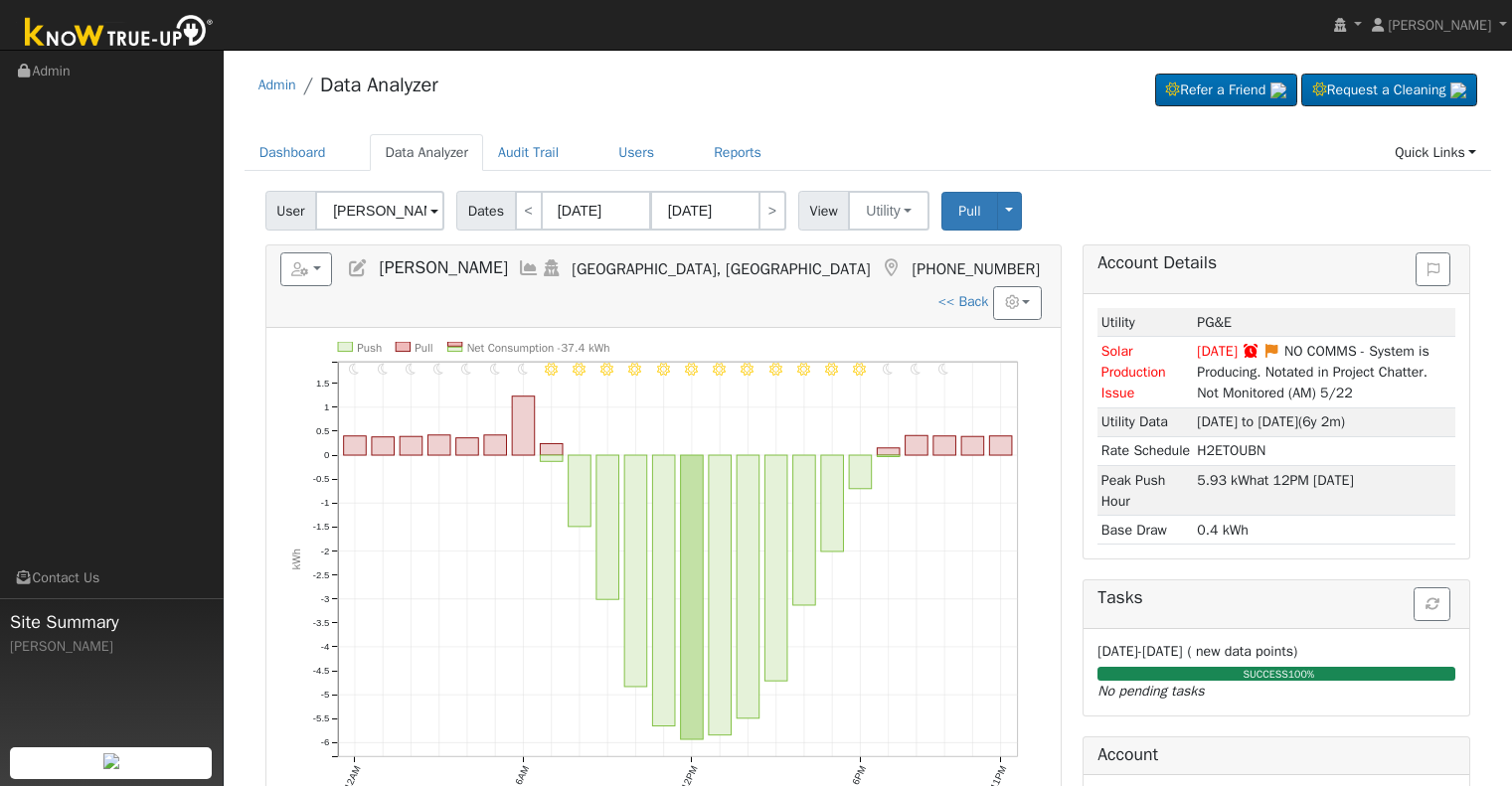 scroll, scrollTop: 0, scrollLeft: 0, axis: both 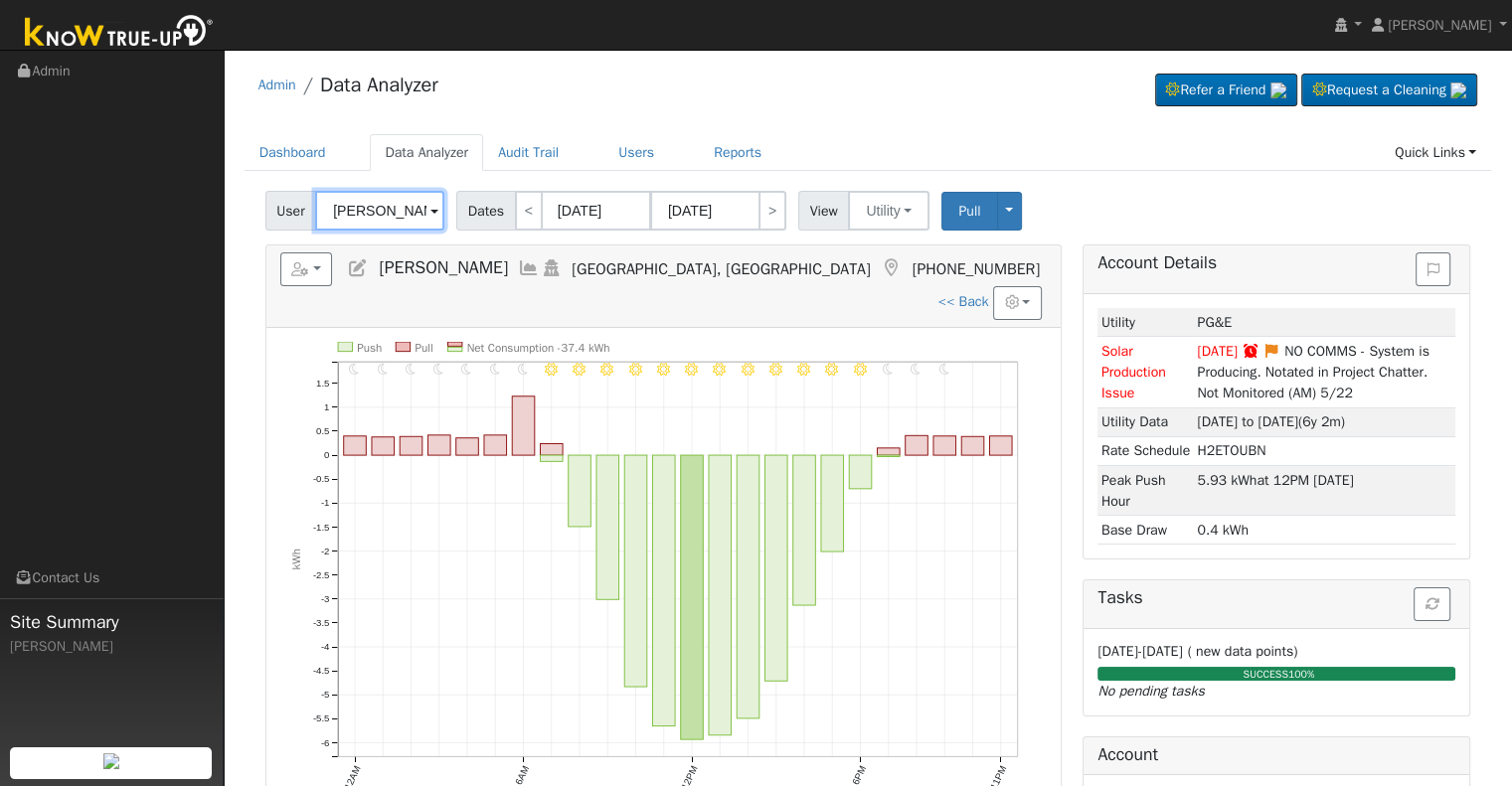click on "[PERSON_NAME]" at bounding box center [380, 211] 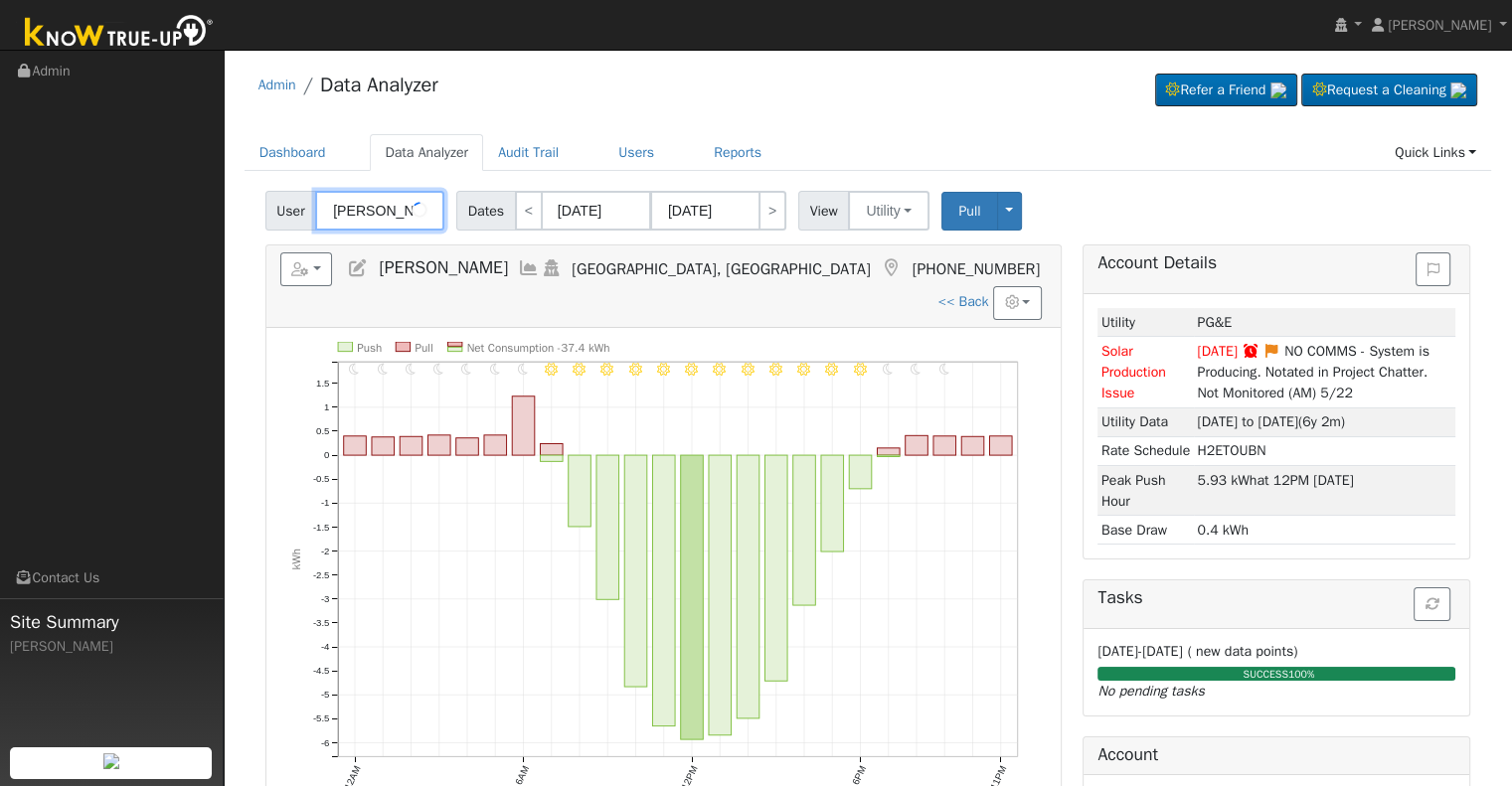 click on "[PERSON_NAME]" at bounding box center [380, 211] 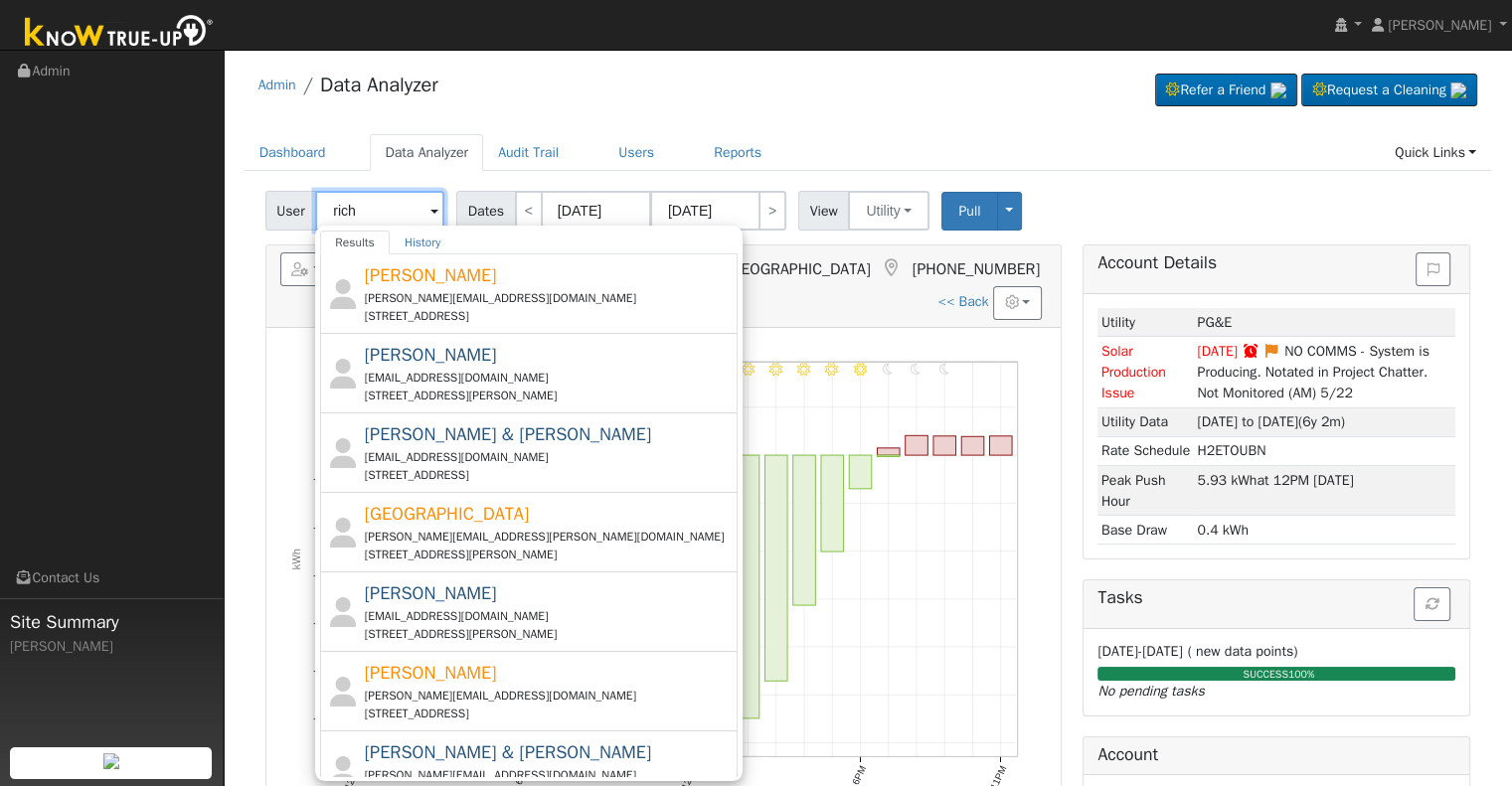 click on "rich" at bounding box center (380, 211) 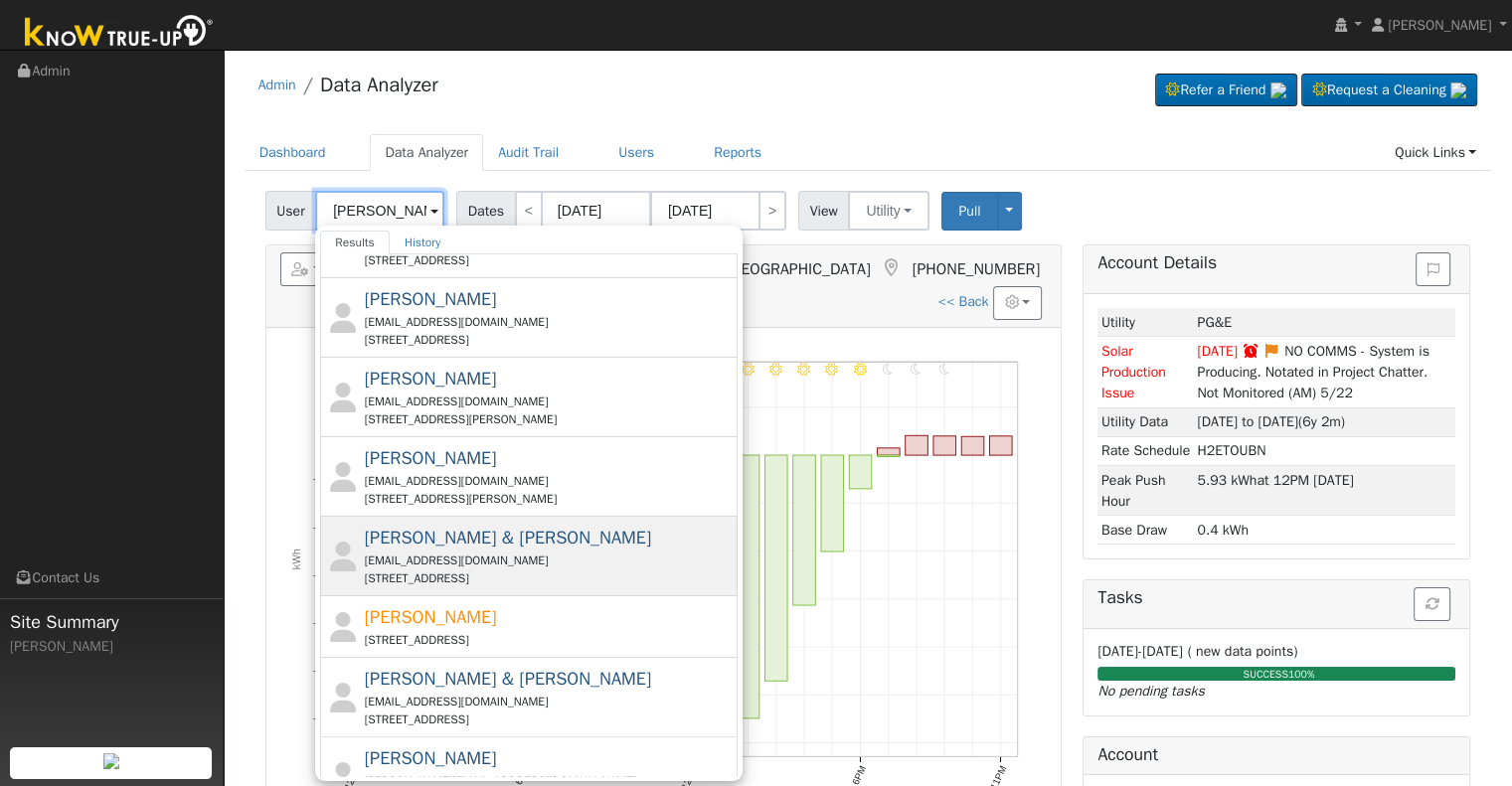 scroll, scrollTop: 644, scrollLeft: 0, axis: vertical 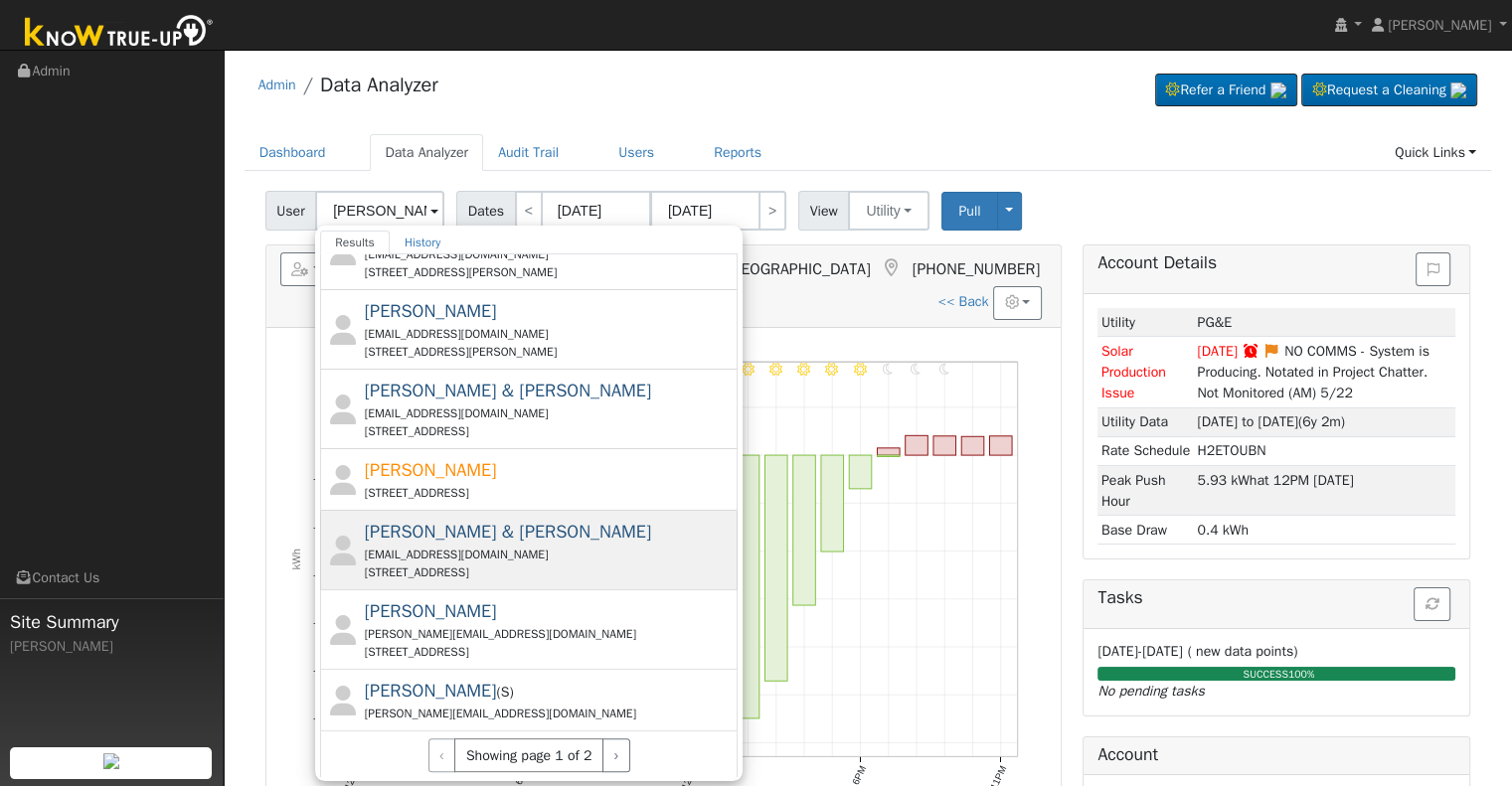 click on "[EMAIL_ADDRESS][DOMAIN_NAME]" at bounding box center [549, 554] 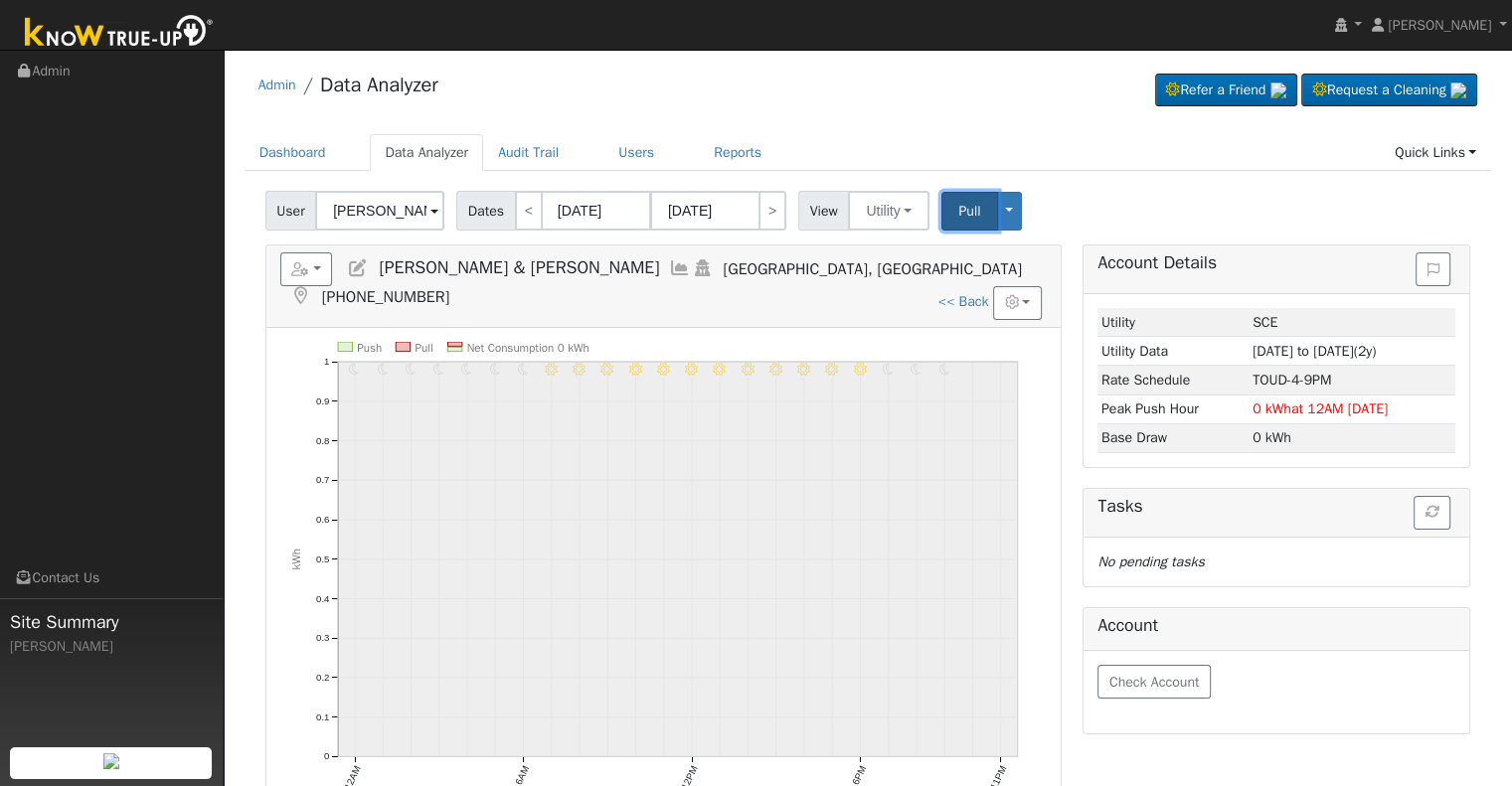 click on "Pull" at bounding box center [969, 211] 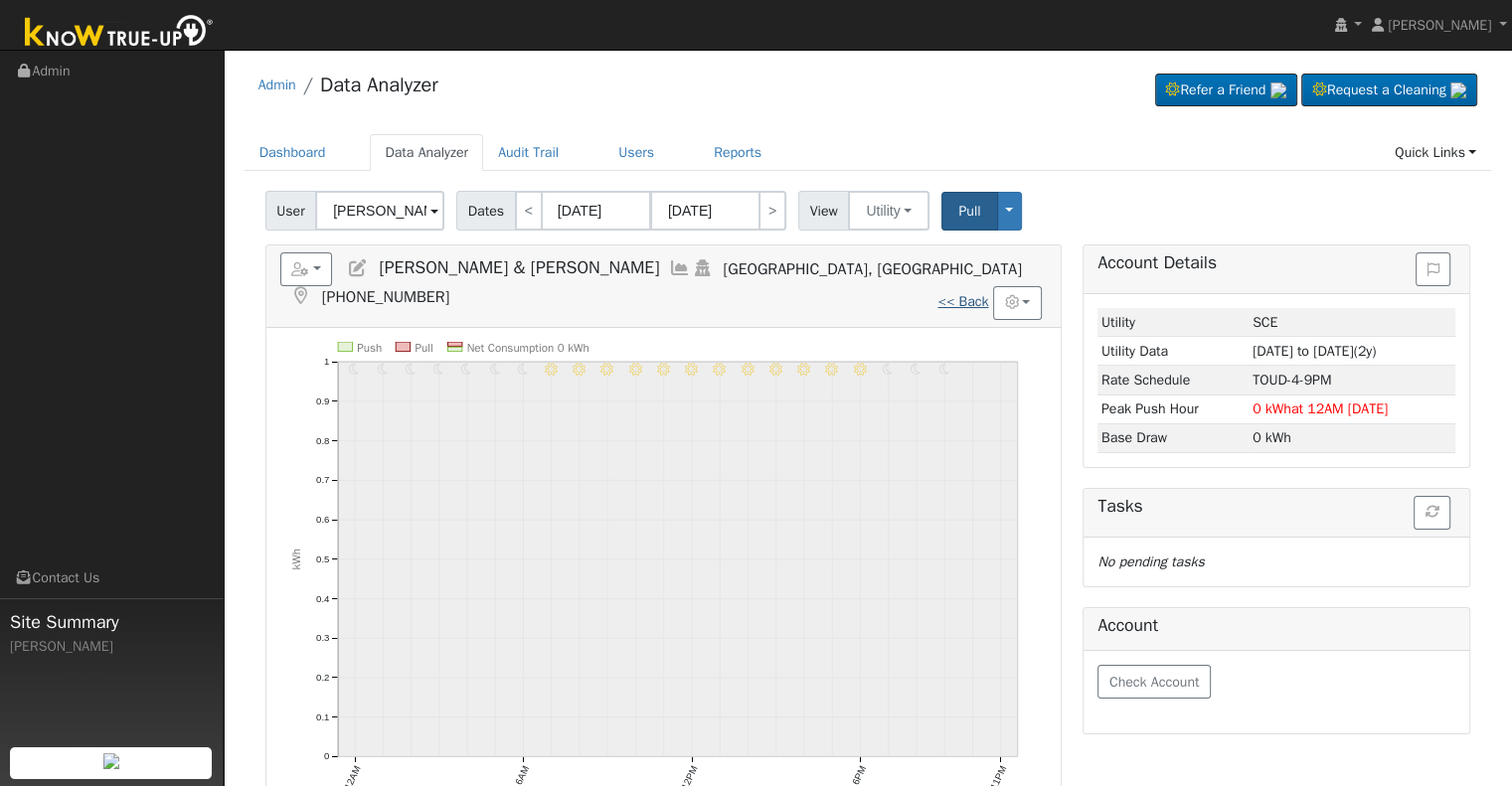 click on "<< Back" at bounding box center (962, 301) 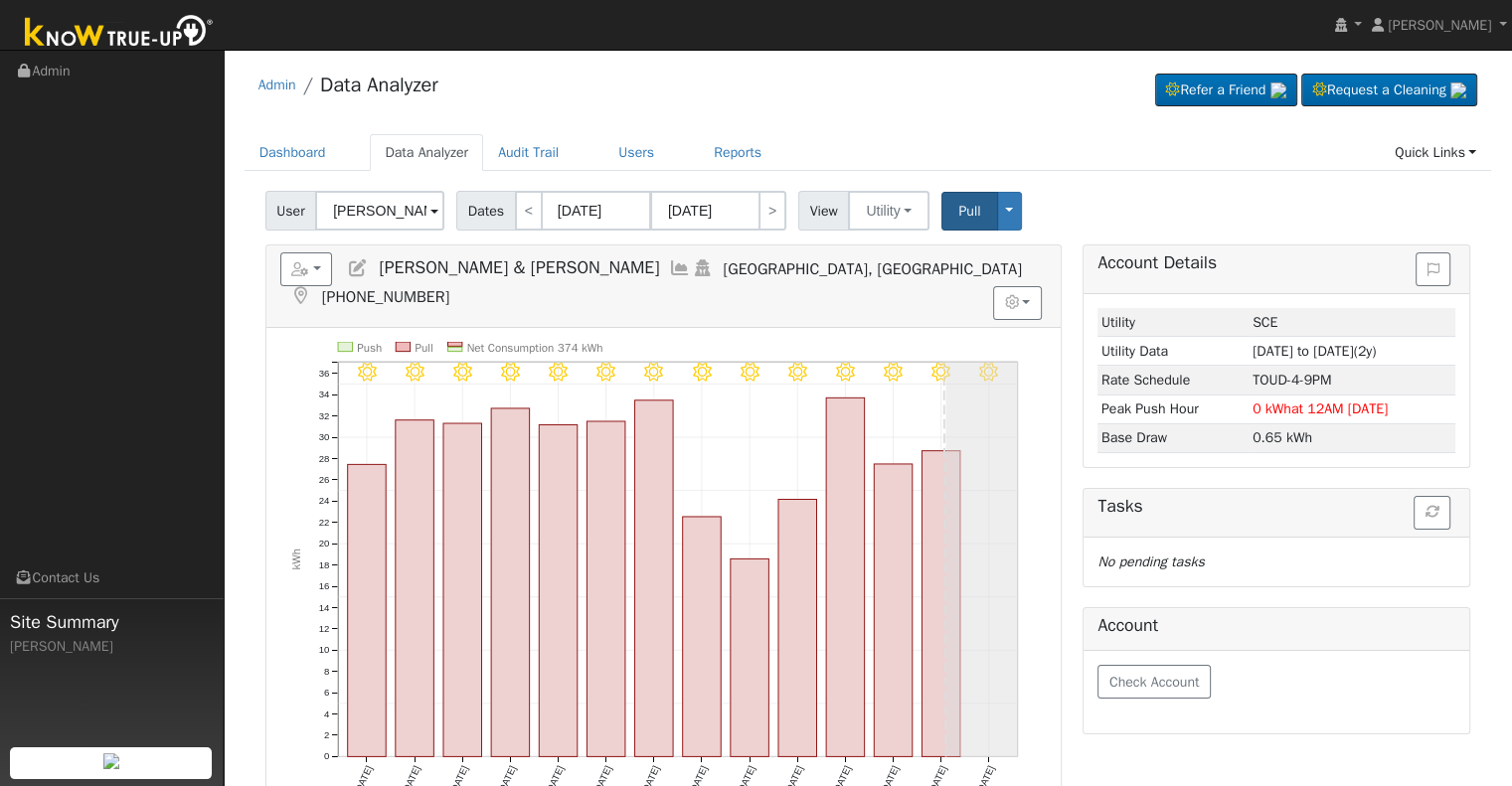 click at bounding box center (358, 268) 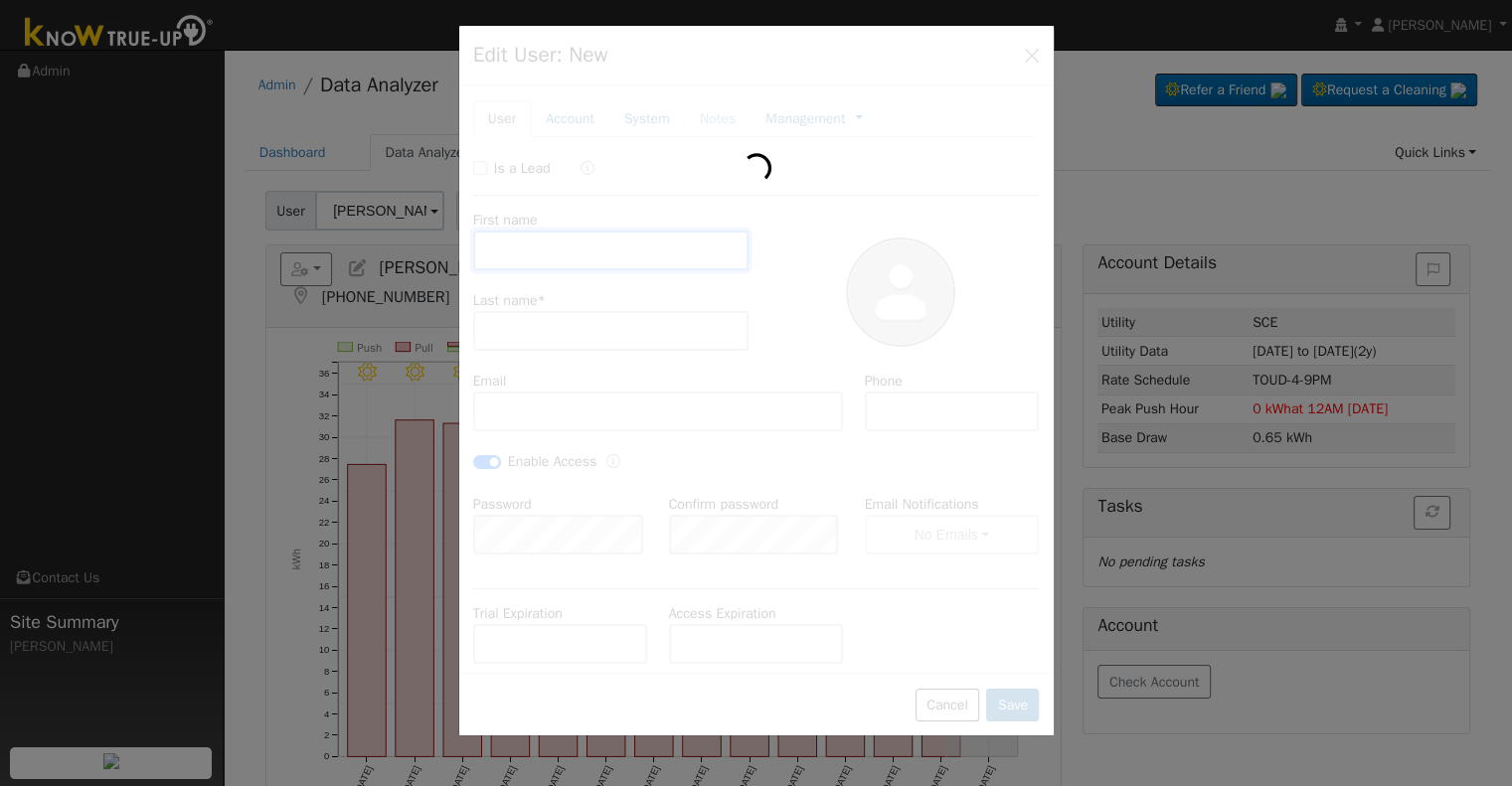 type on "[PERSON_NAME] & [PERSON_NAME]" 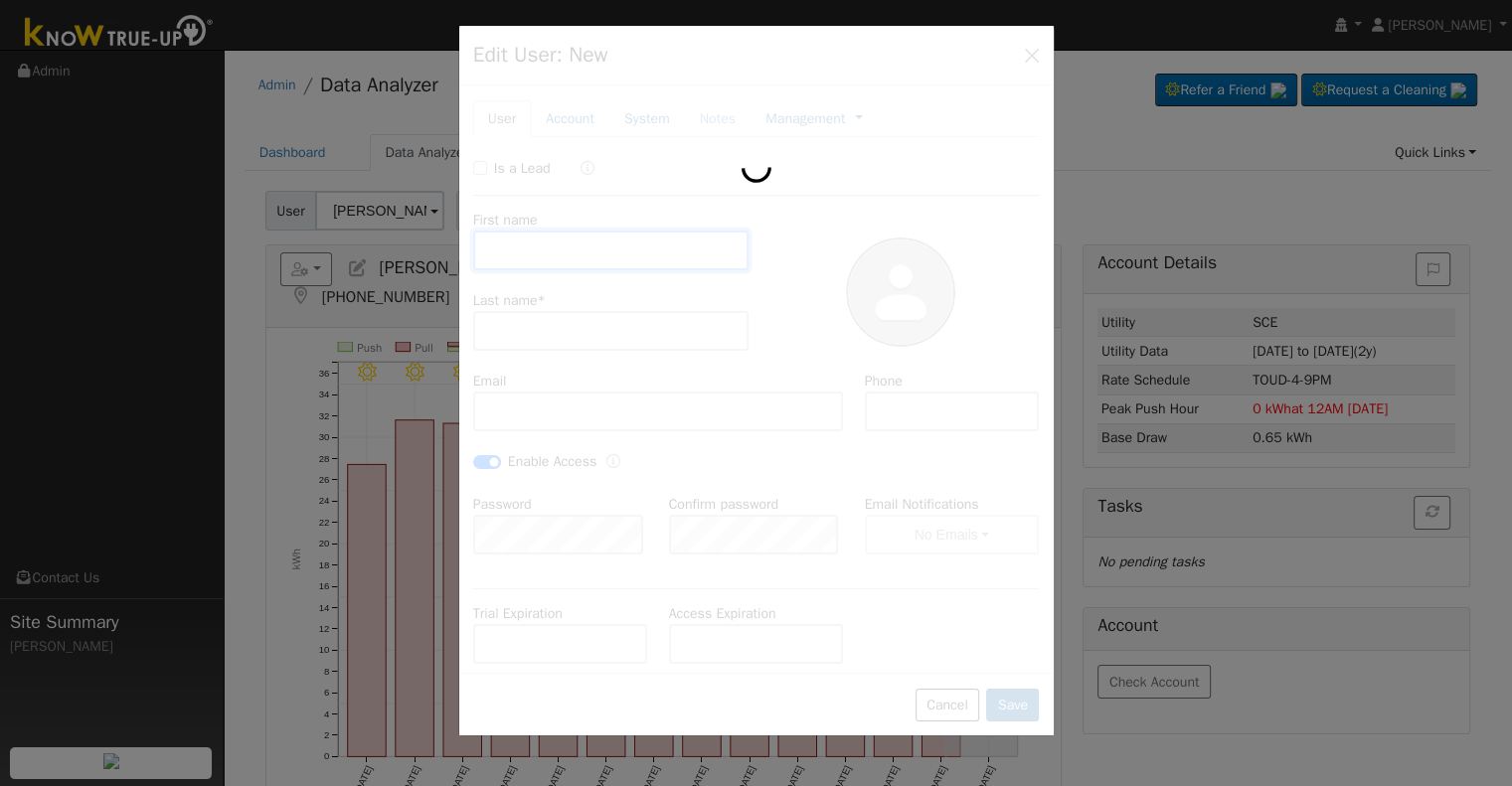 type on "Rich" 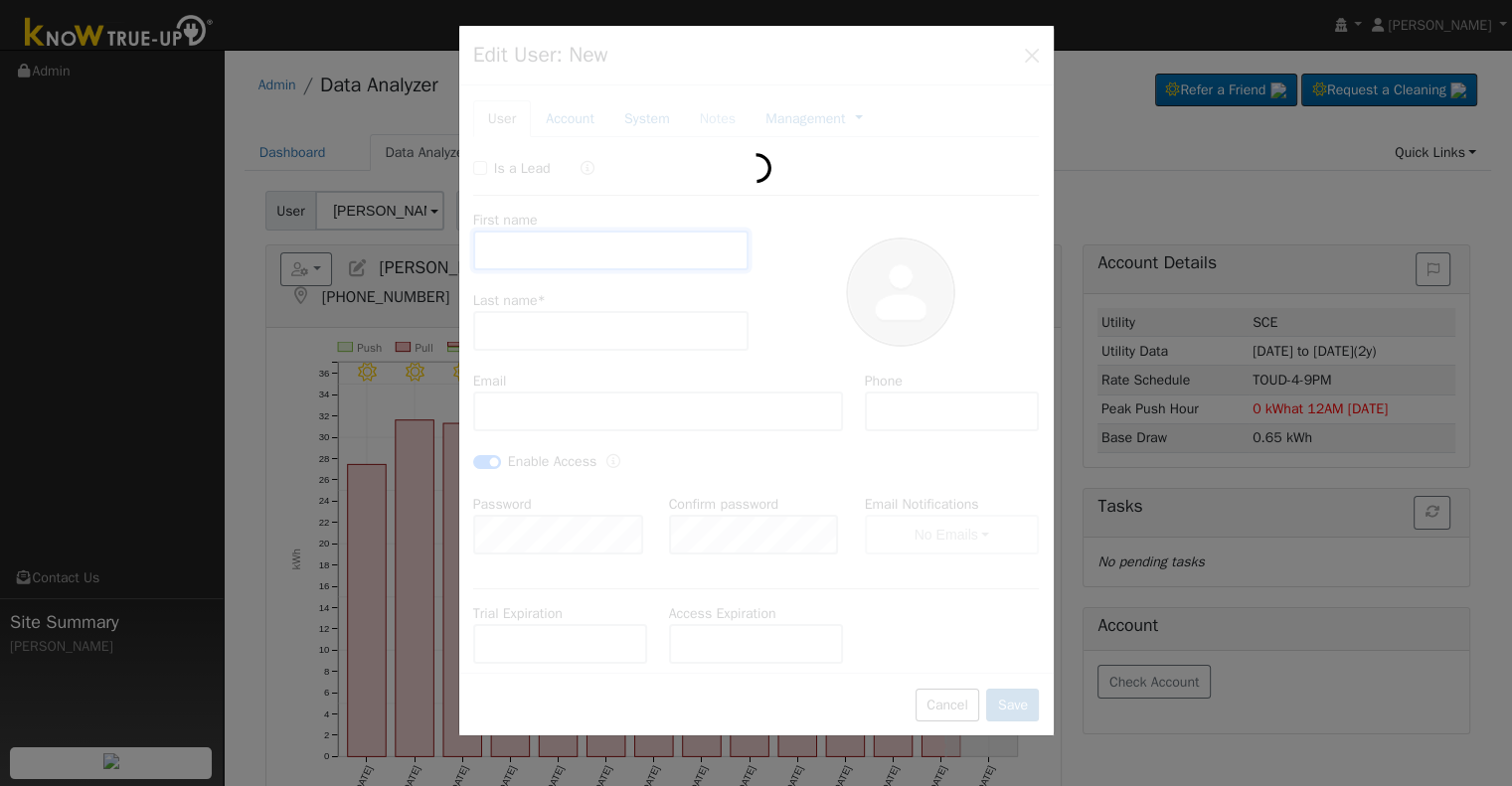 type on "[EMAIL_ADDRESS][DOMAIN_NAME]" 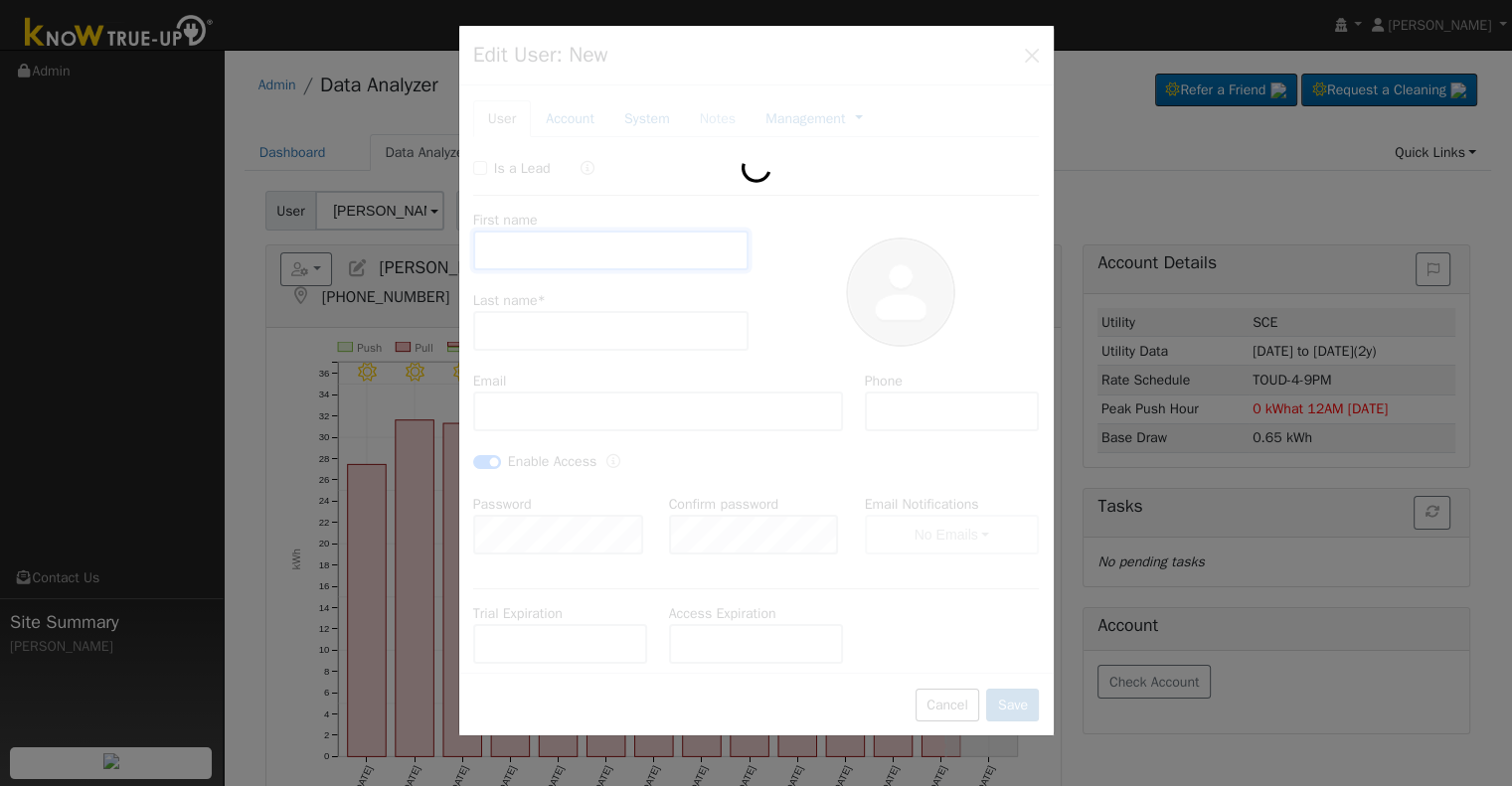 type on "[PHONE_NUMBER]" 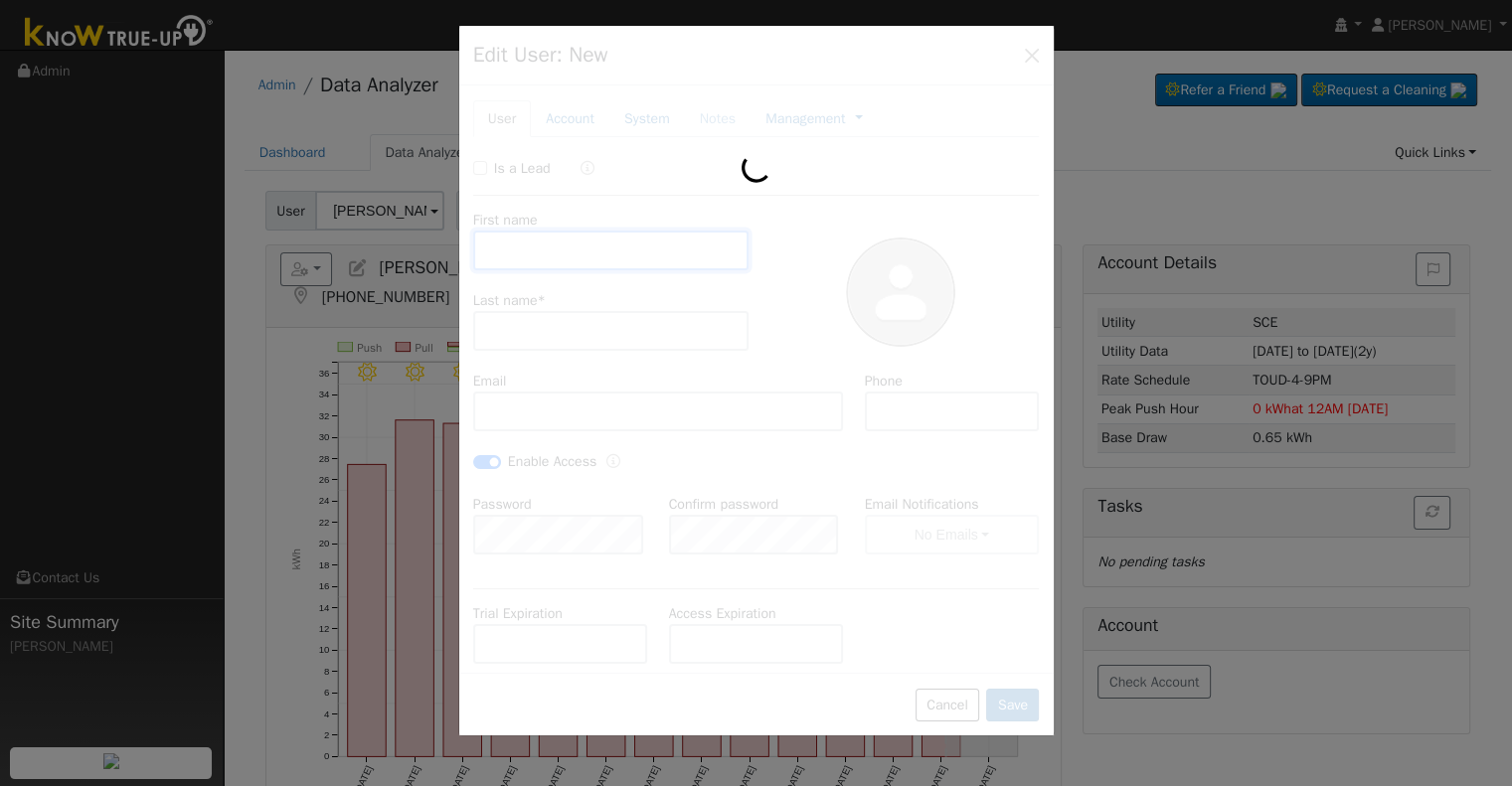 checkbox on "true" 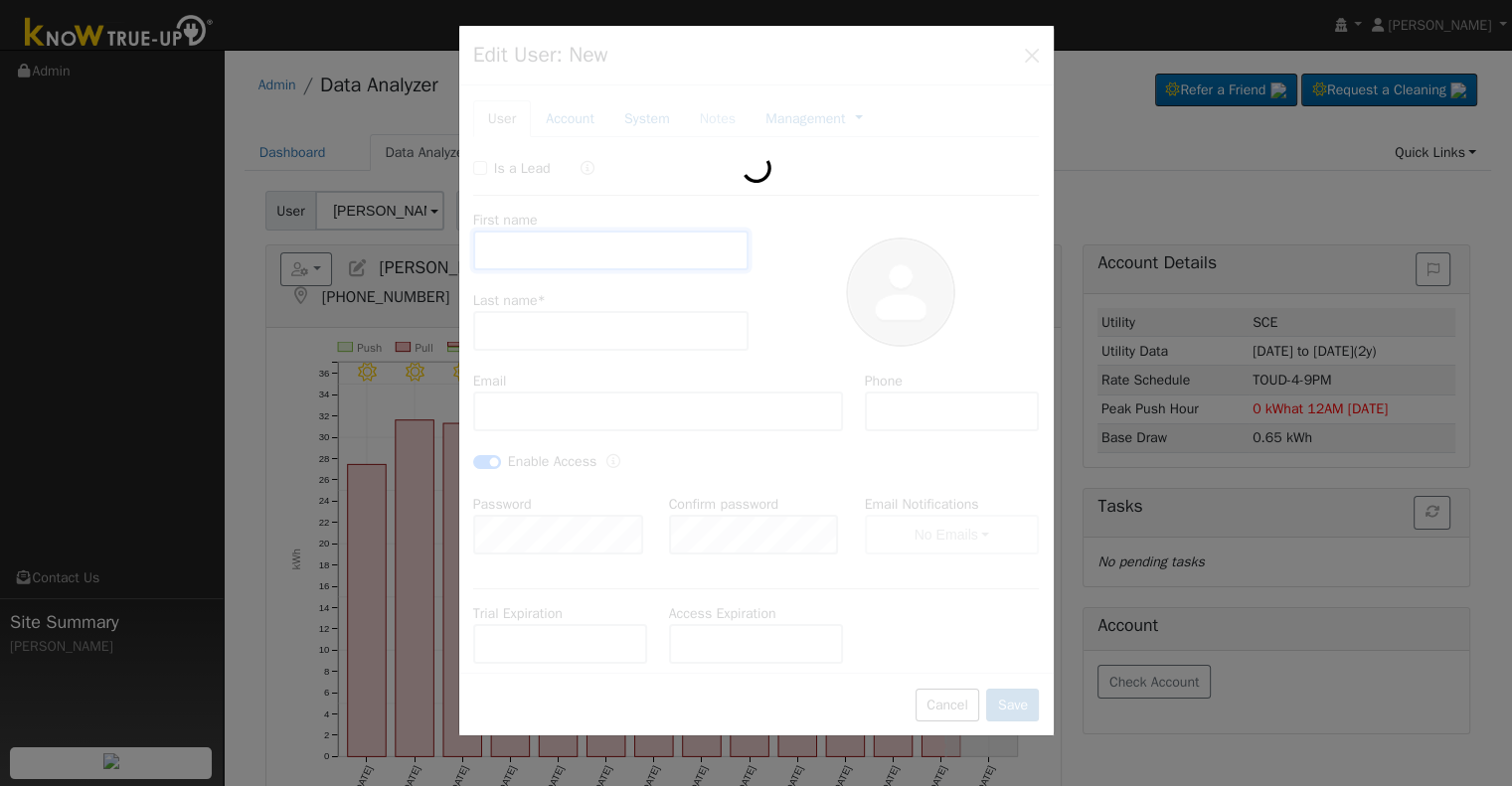 type on "Default Account" 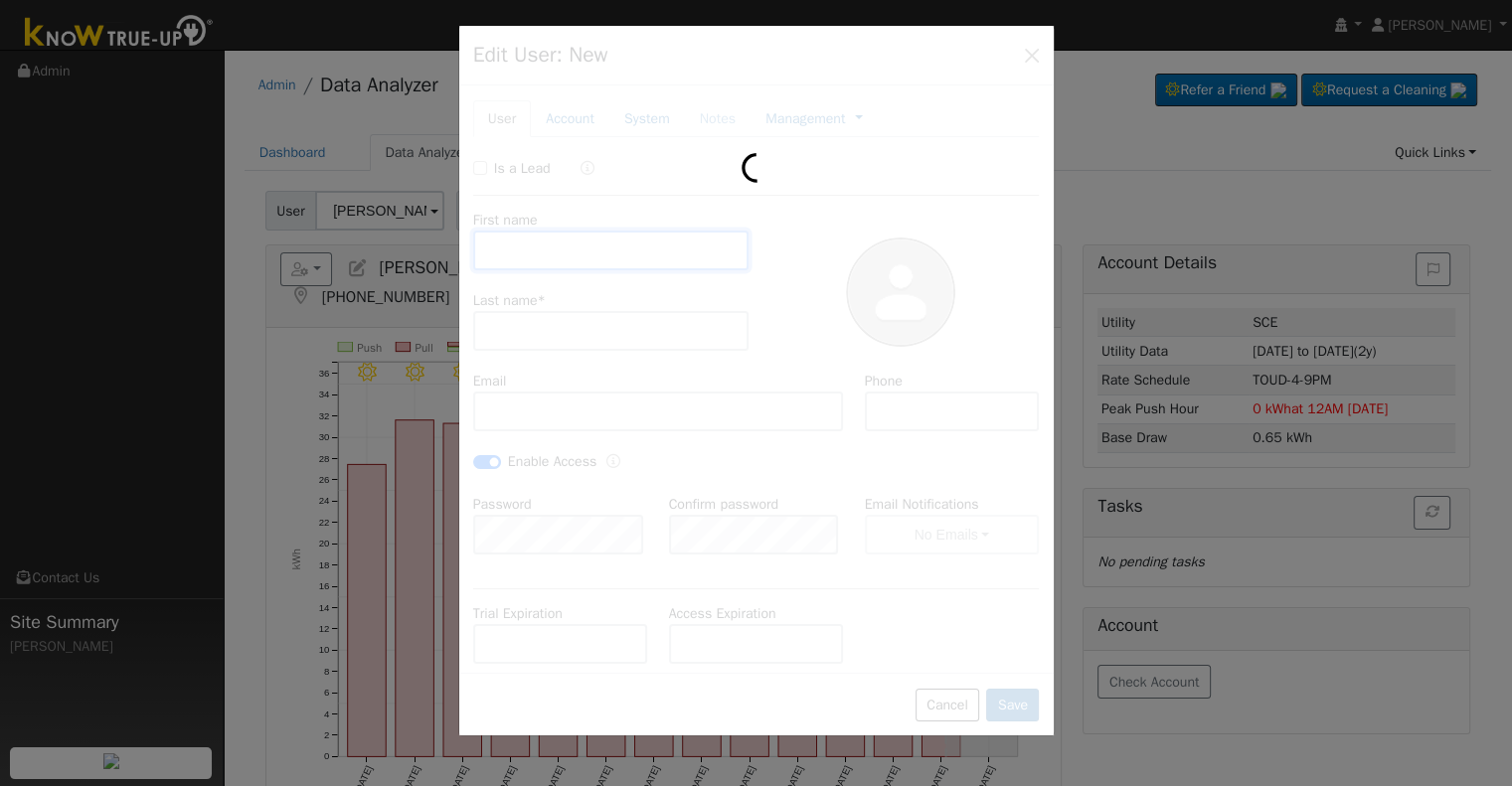 type on "[STREET_ADDRESS]" 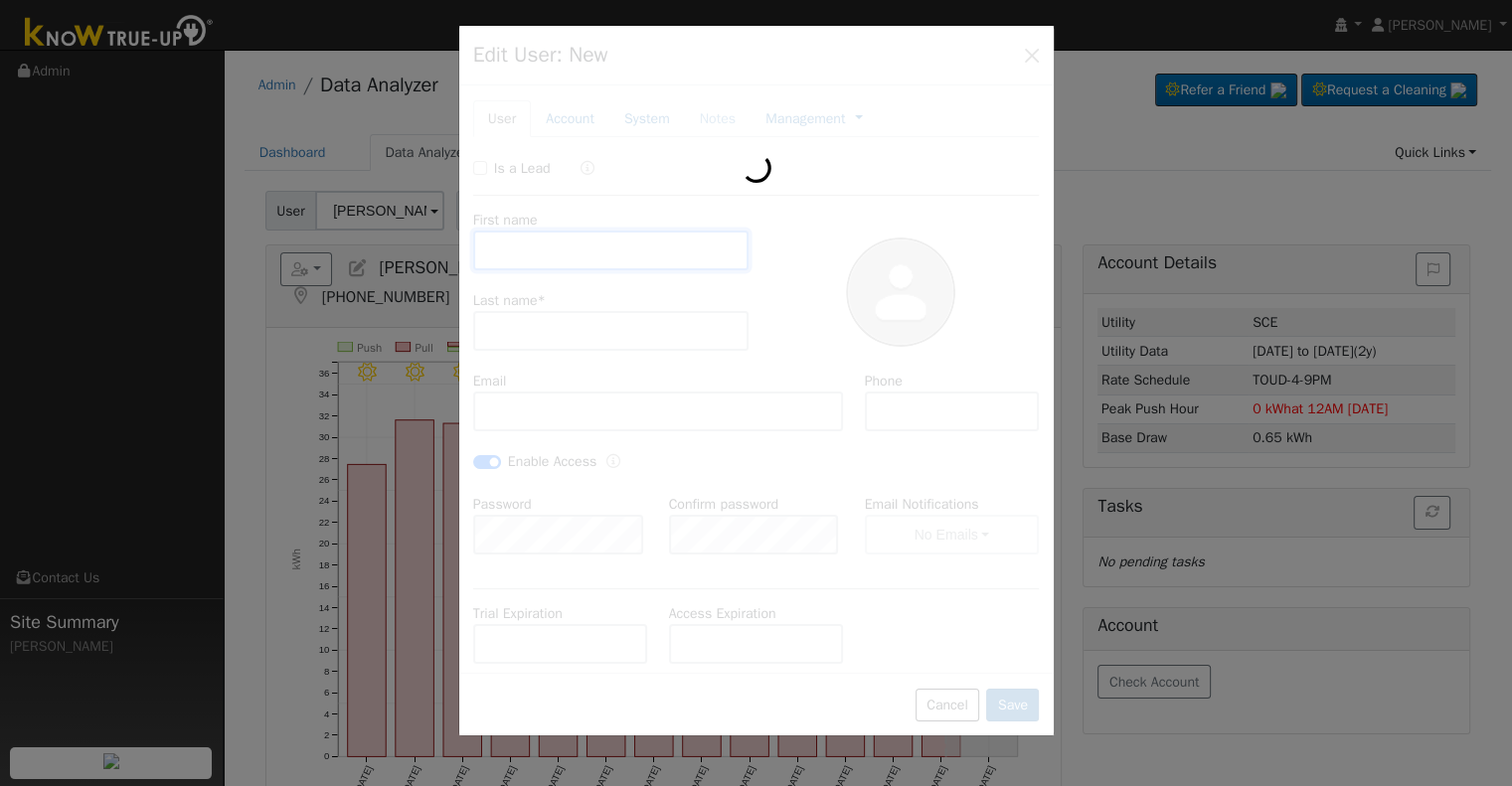 type on "Visalia" 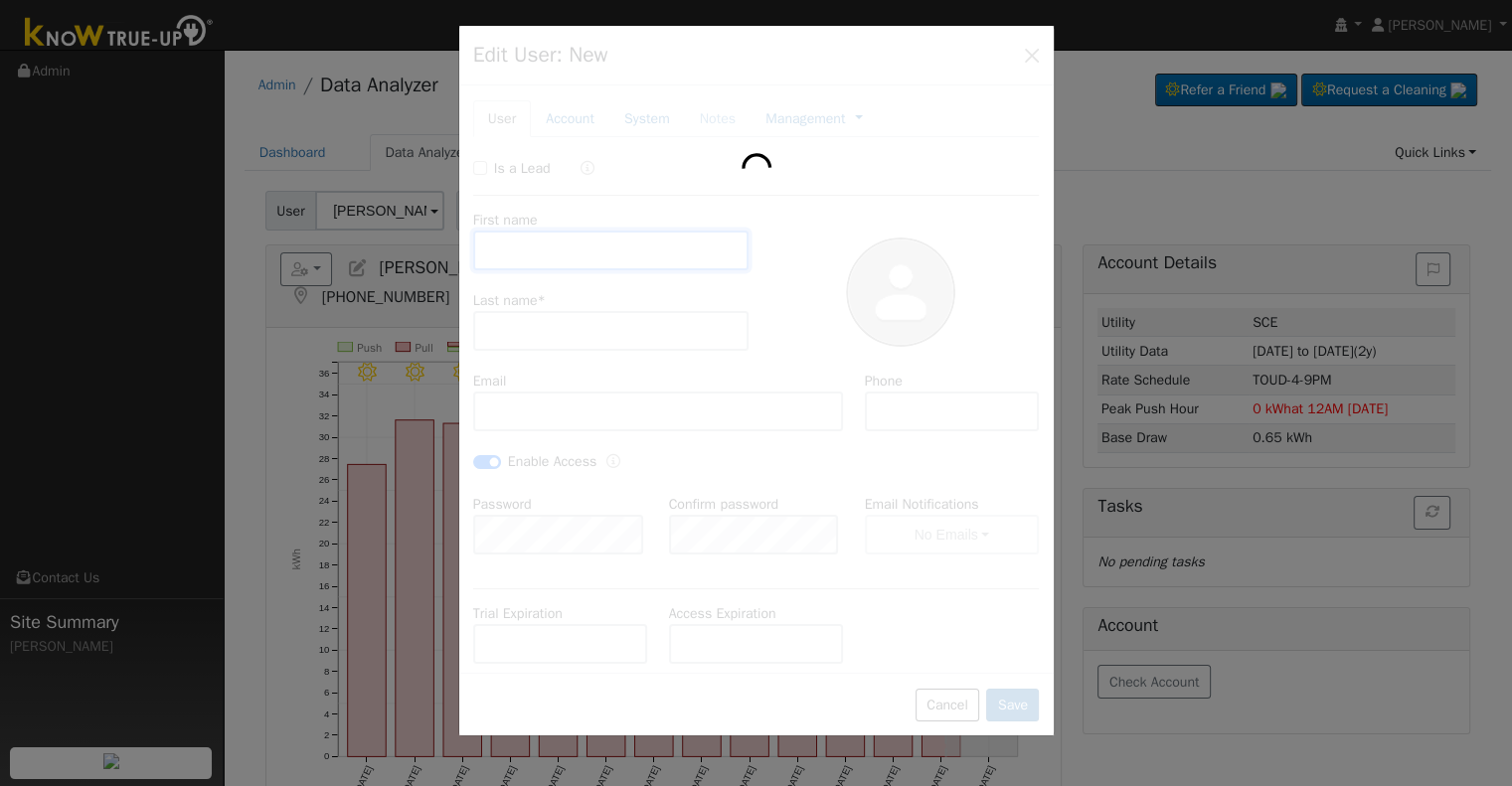 type on "CA" 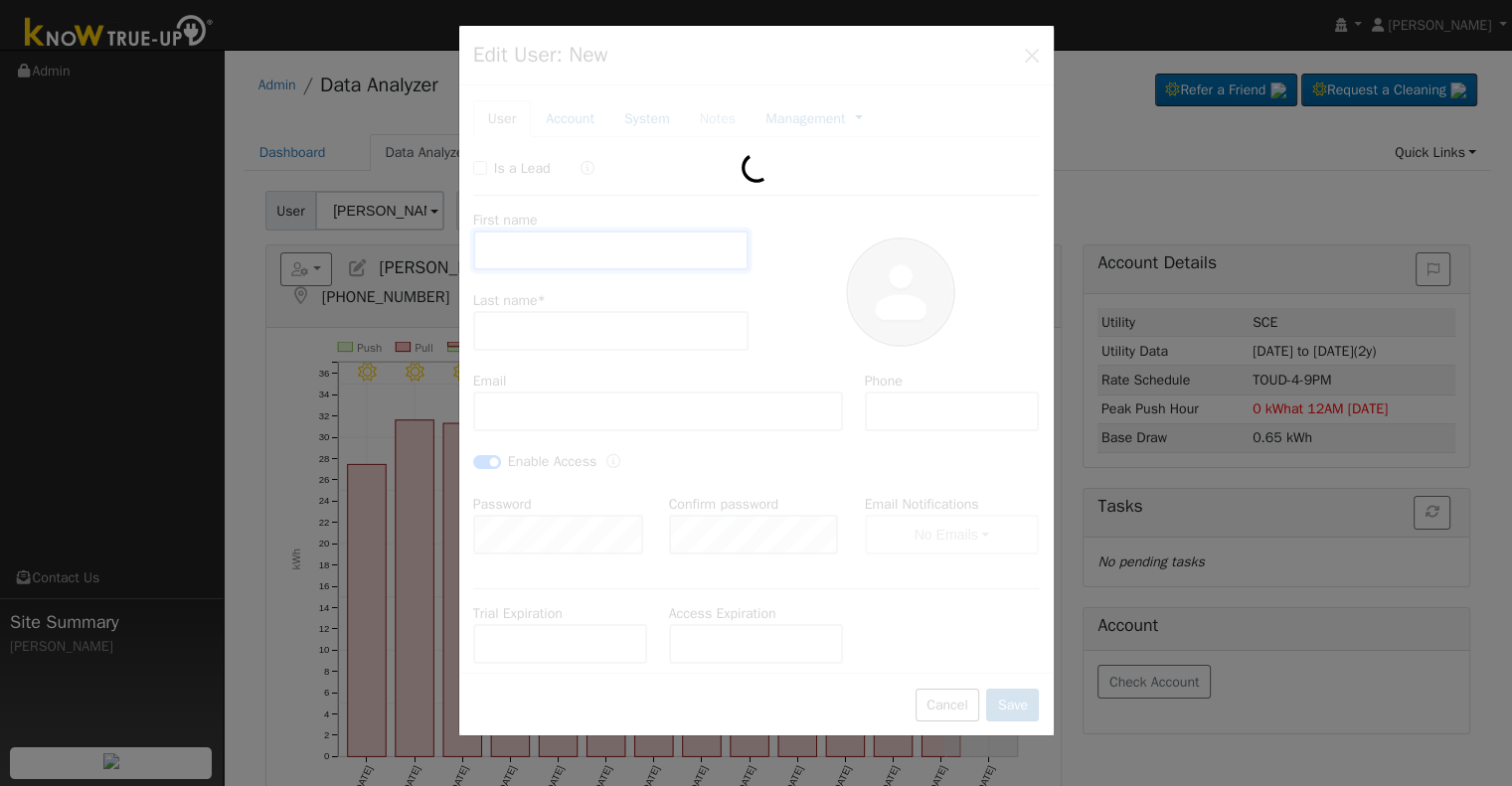 type on "93292" 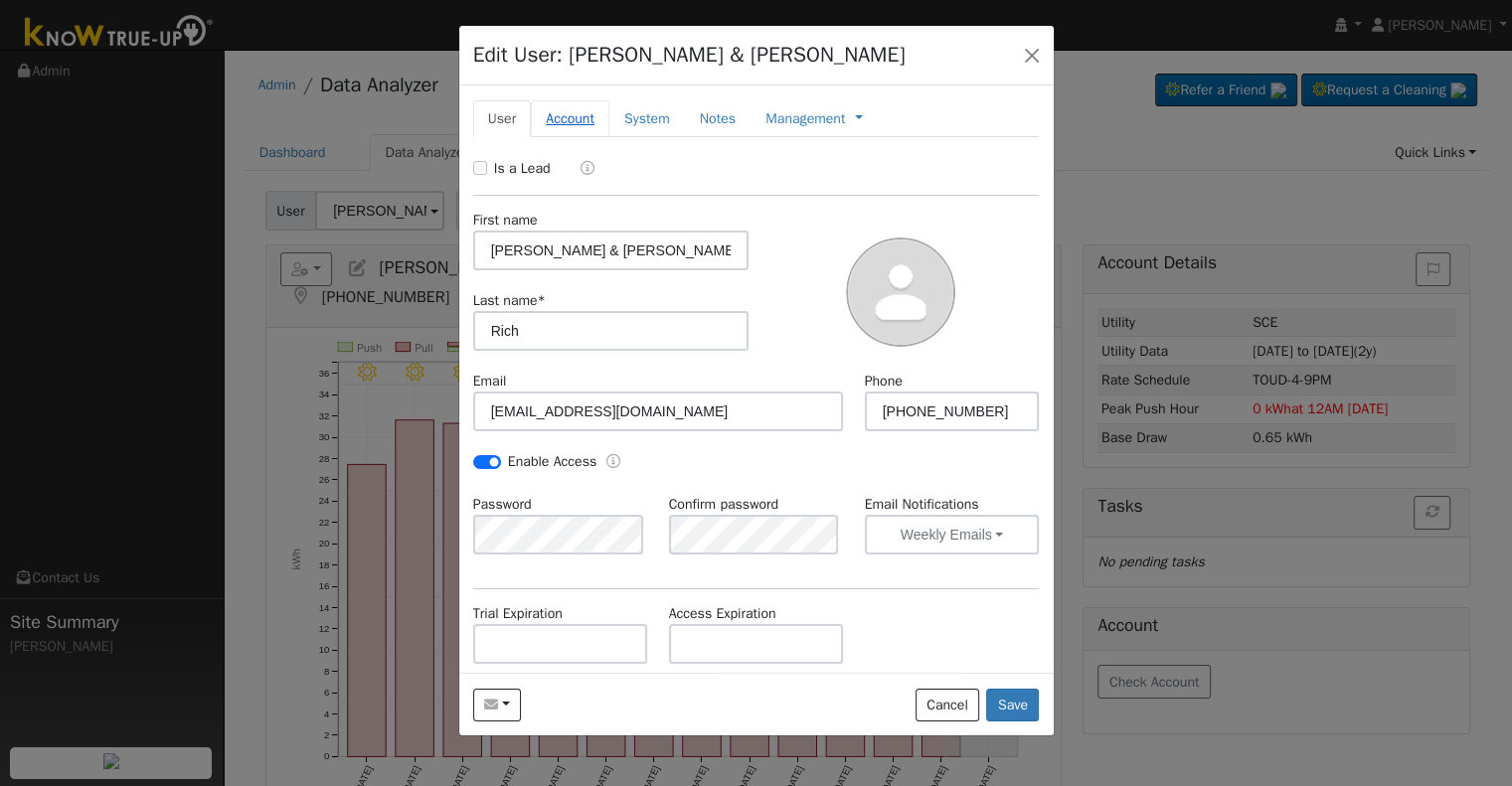 click on "Account" at bounding box center (570, 118) 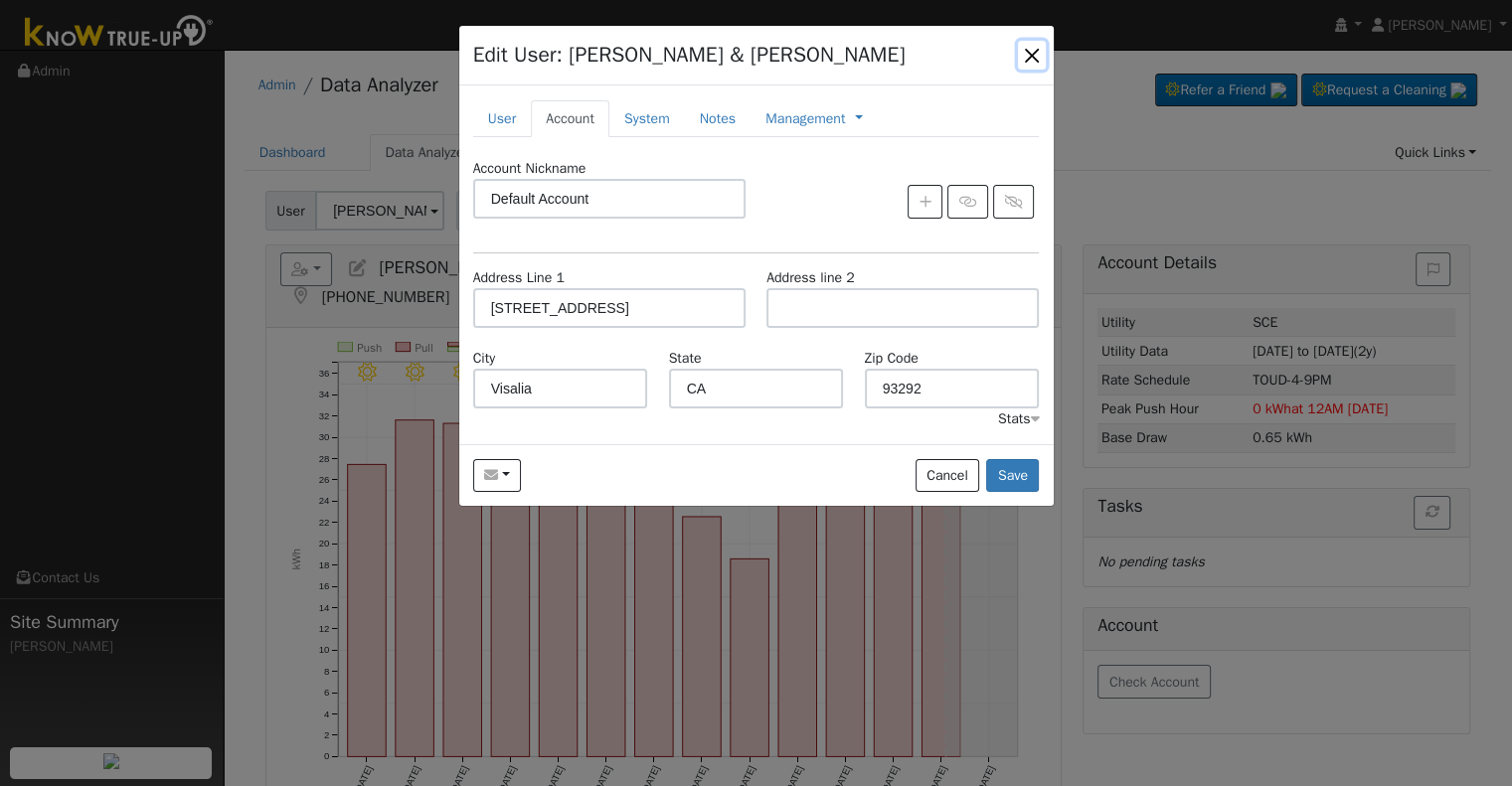 click at bounding box center [1032, 55] 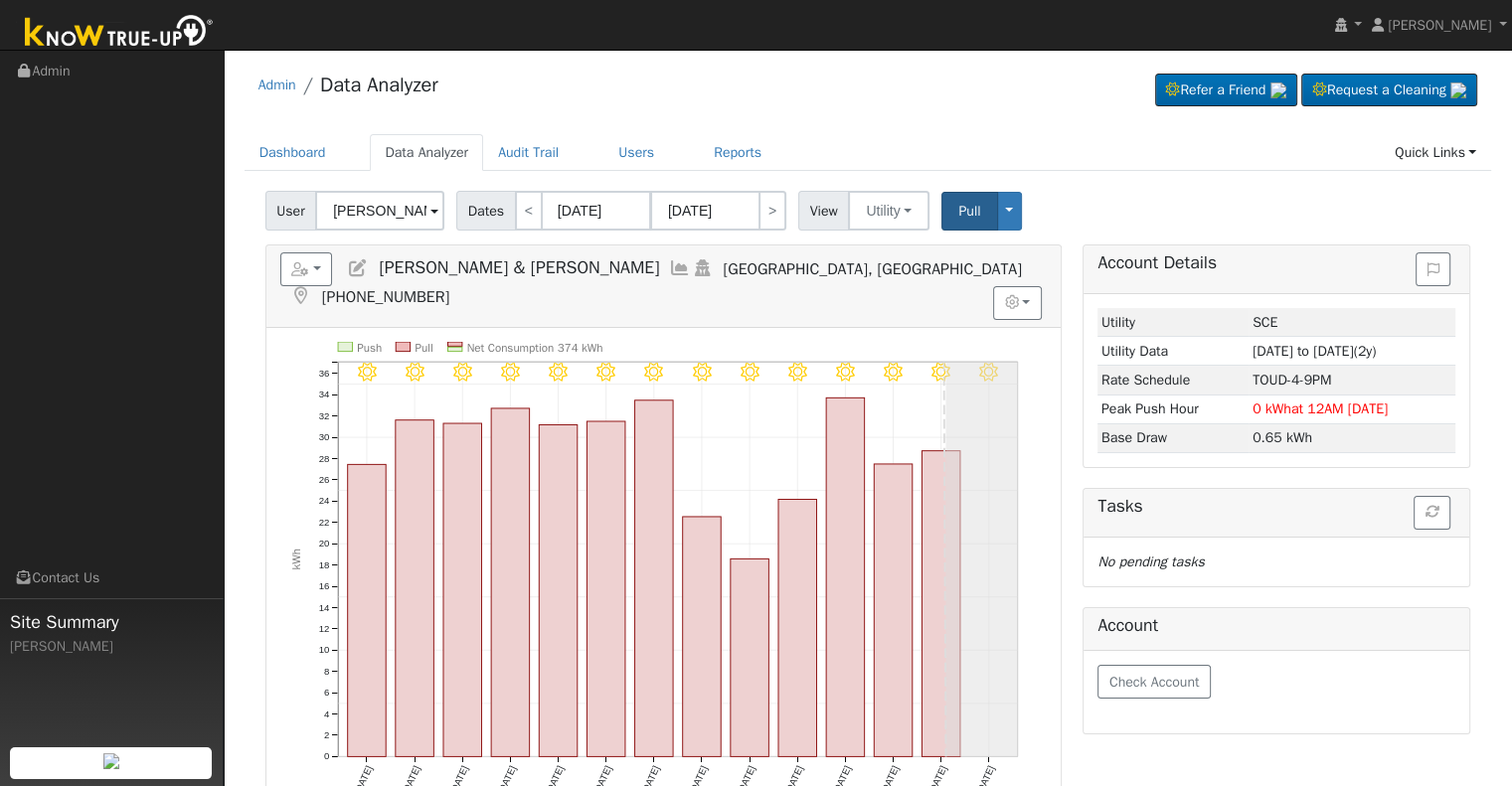 click at bounding box center (680, 268) 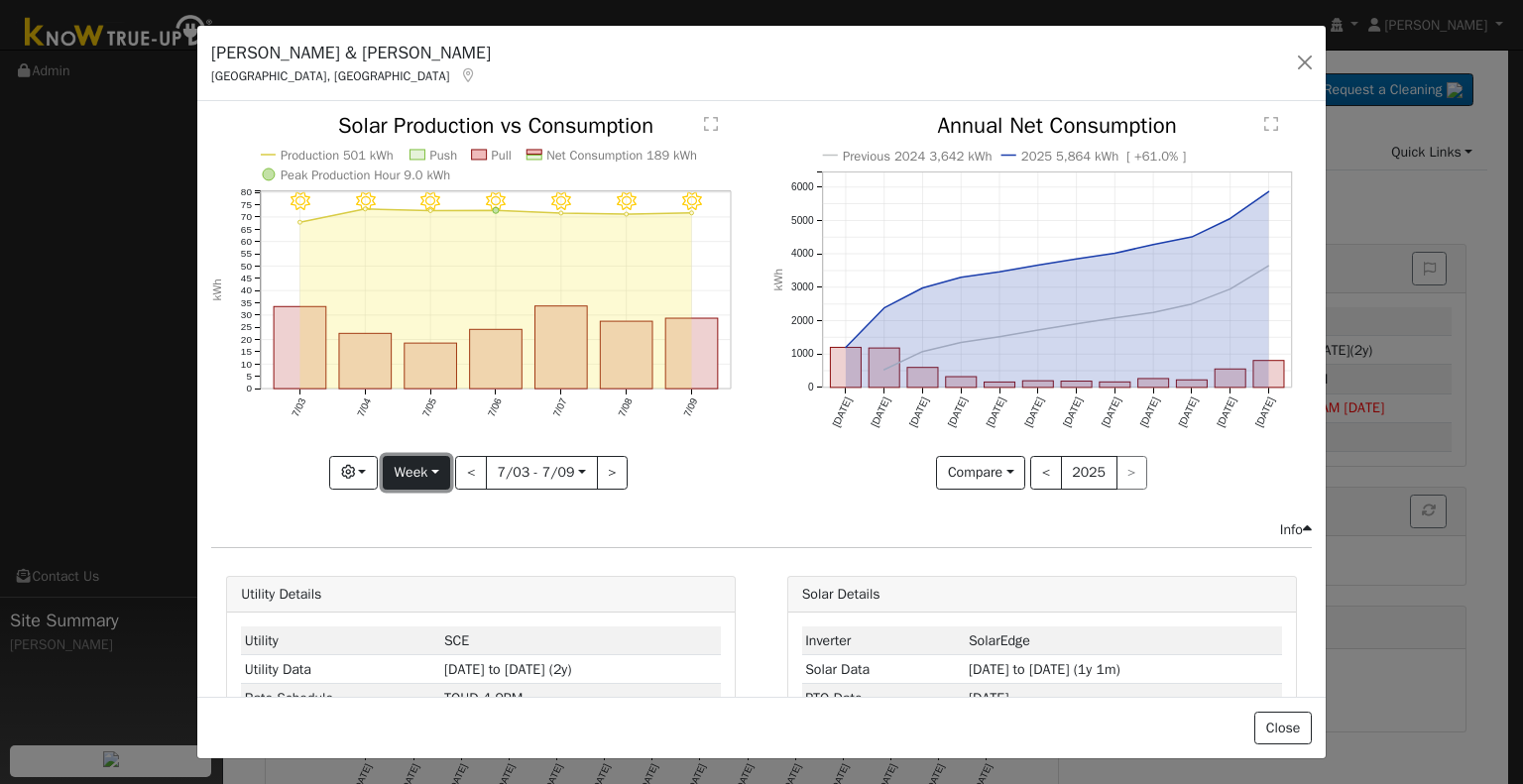 click on "Week" at bounding box center (416, 473) 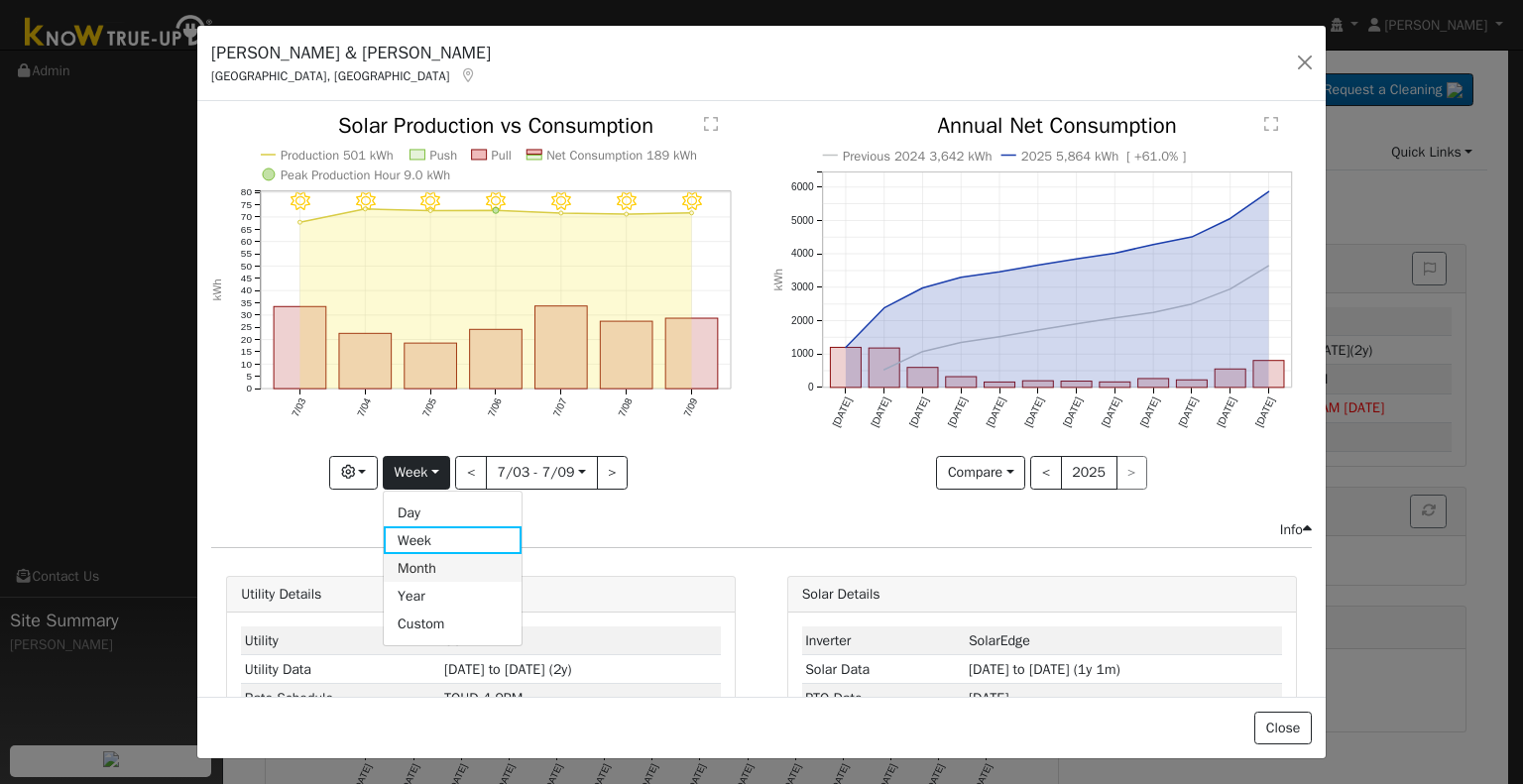 click on "Month" at bounding box center (452, 568) 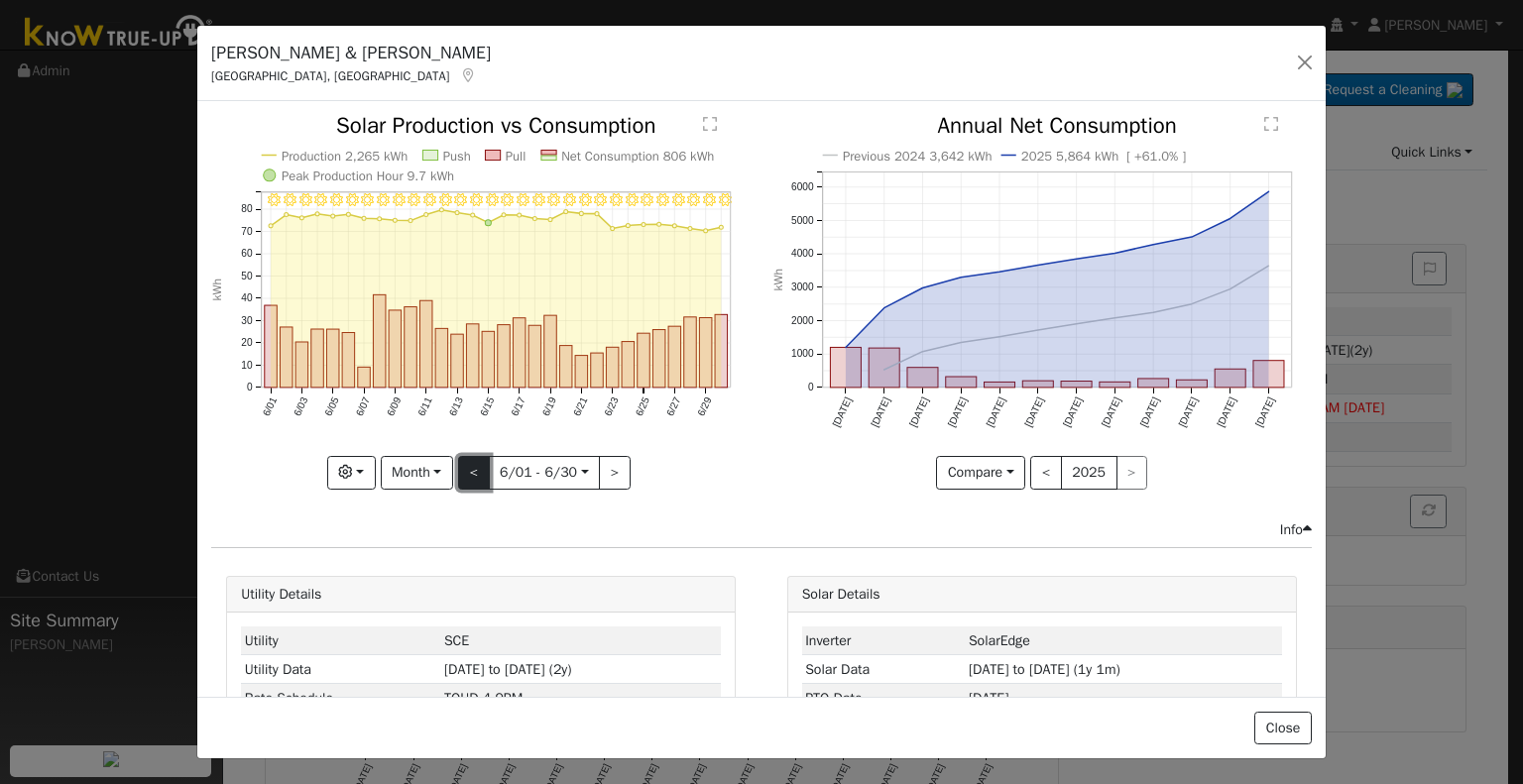 click on "<" at bounding box center (474, 473) 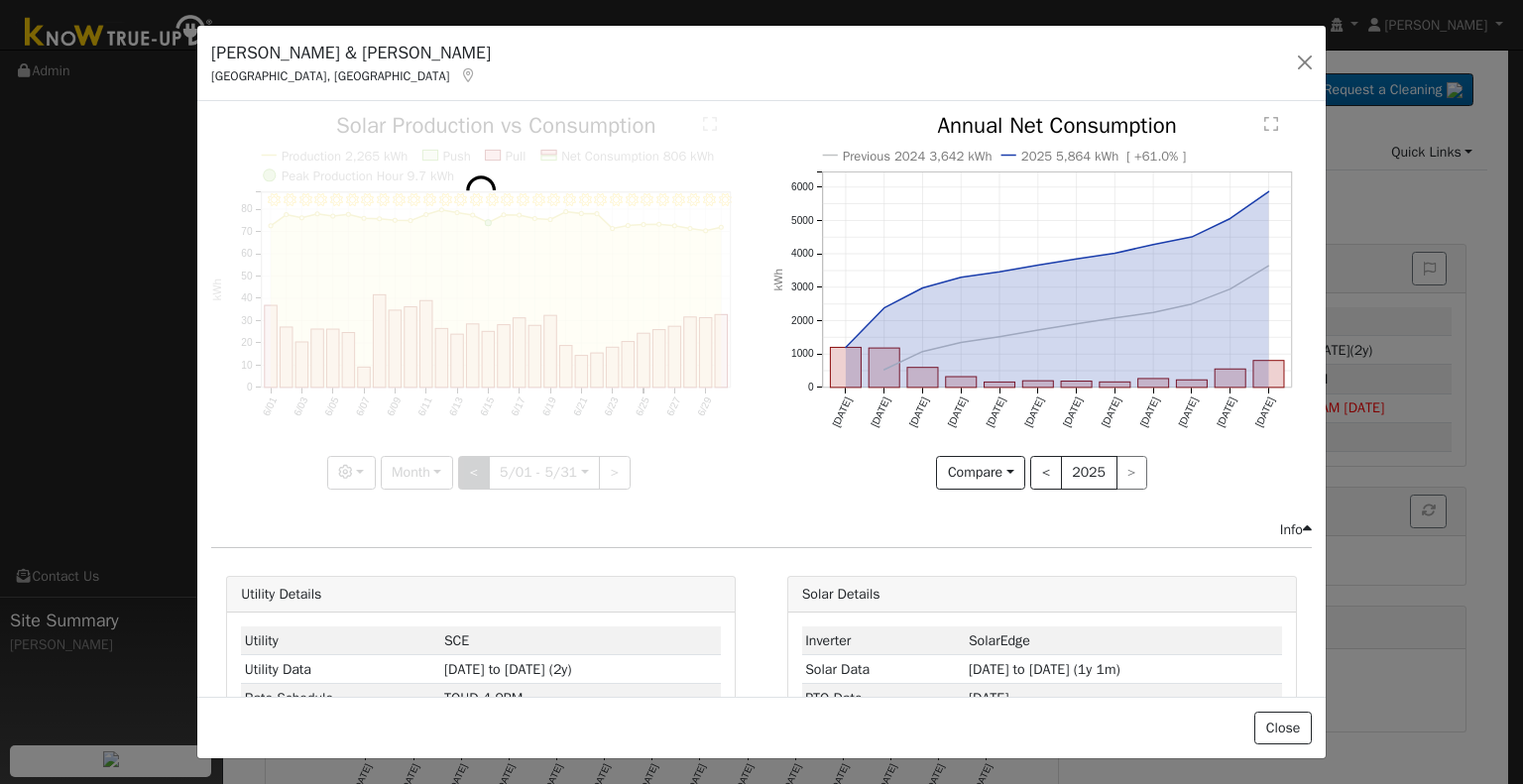 click at bounding box center (481, 301) 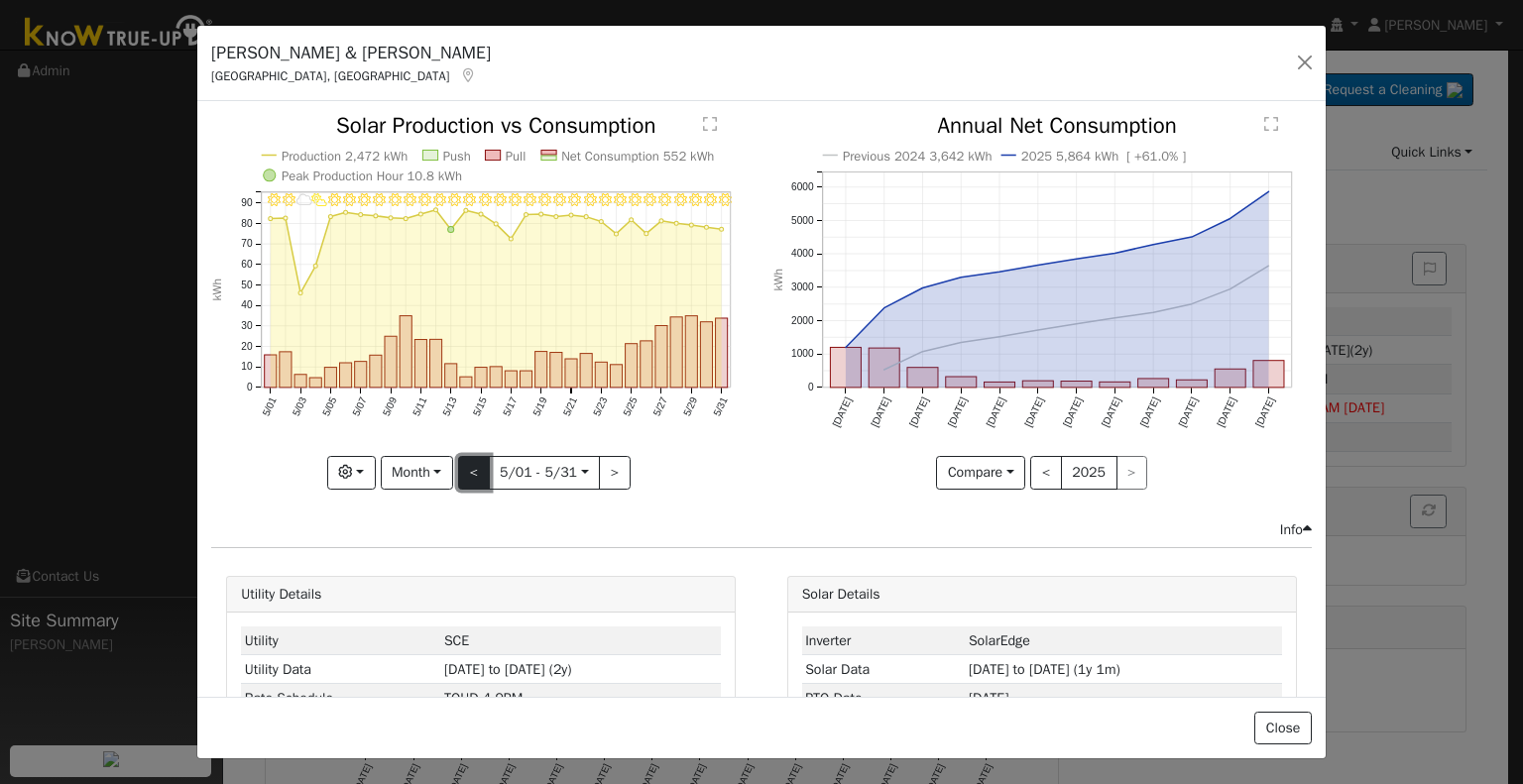 click on "<" at bounding box center [474, 473] 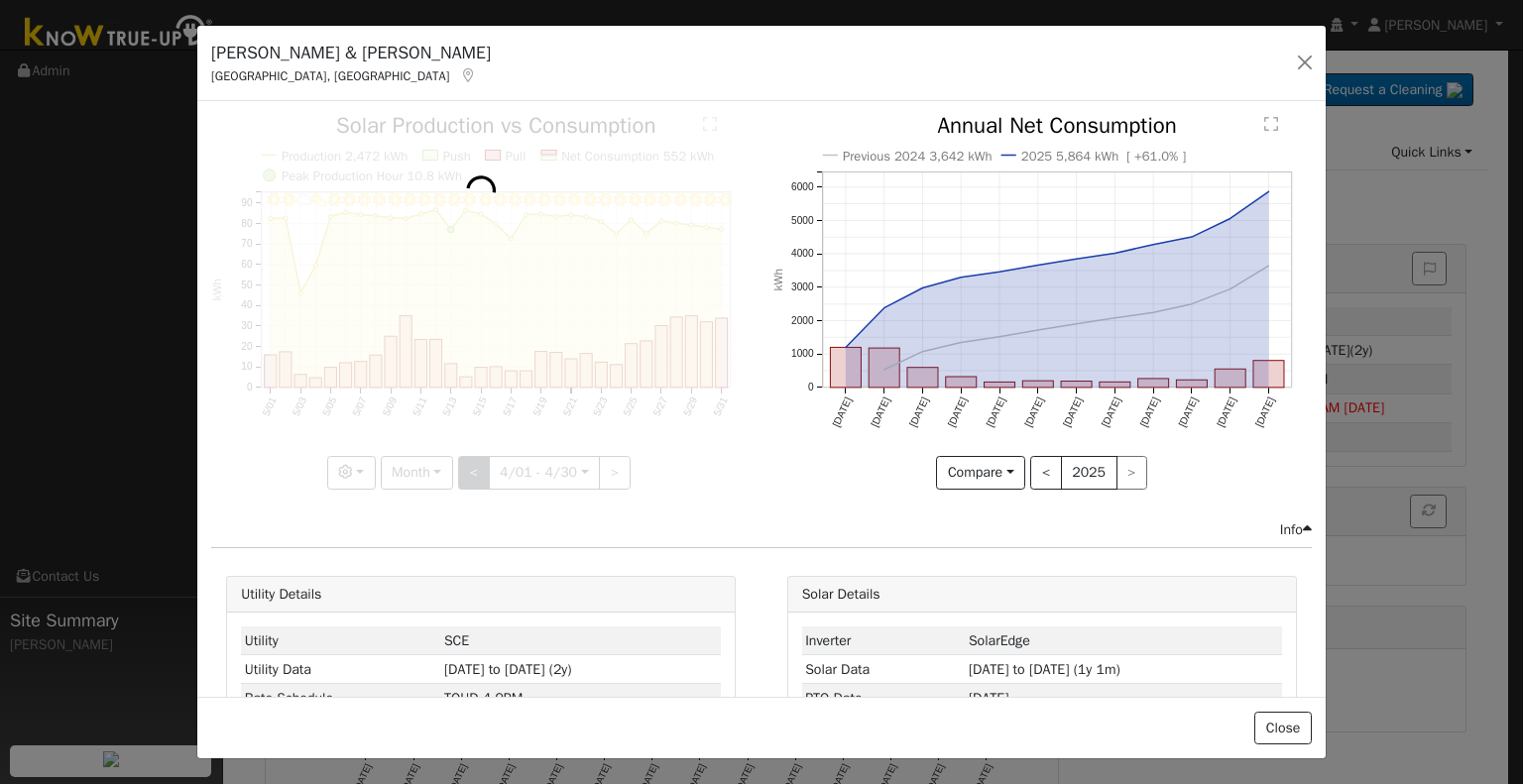 click at bounding box center [481, 301] 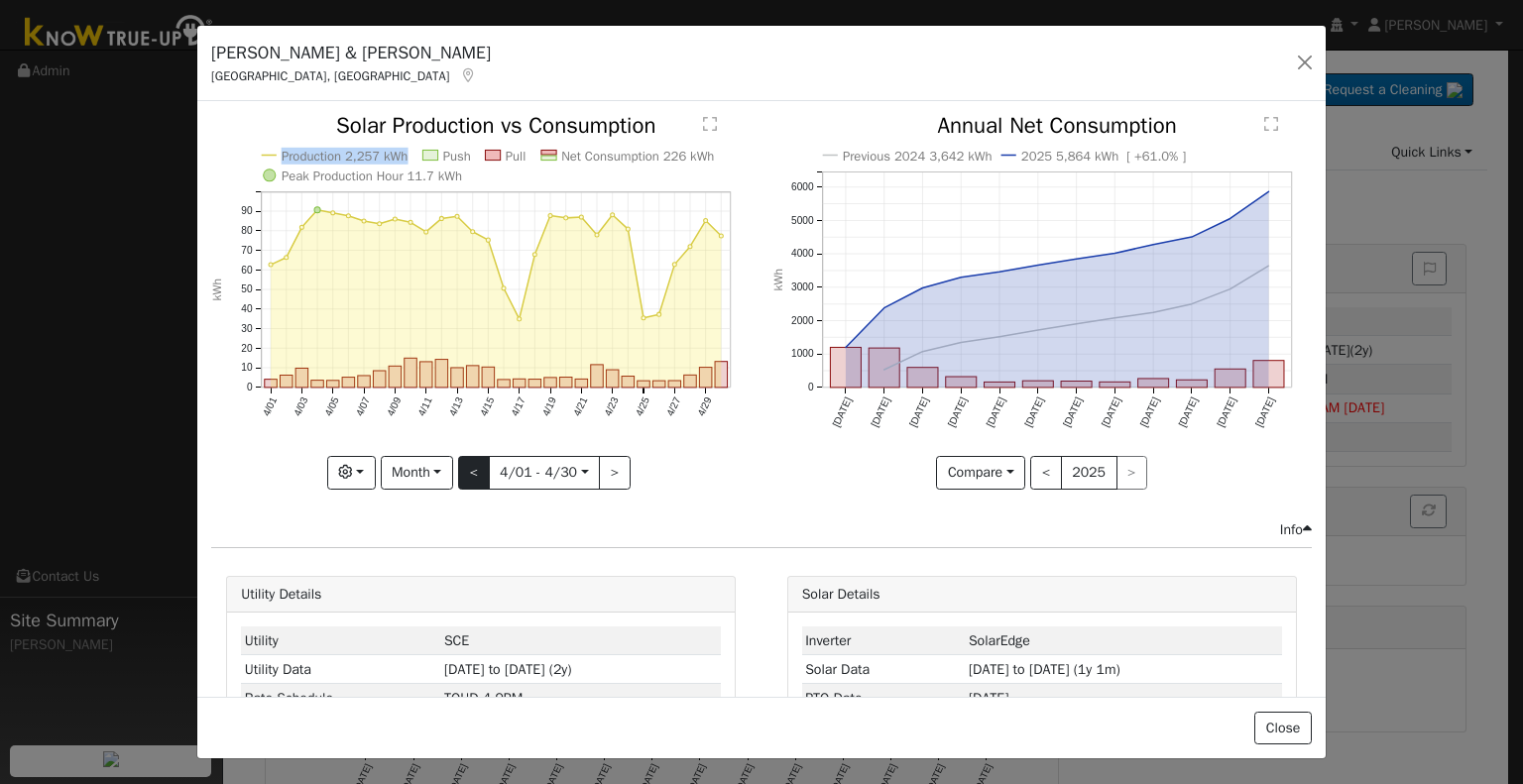 click at bounding box center (481, 301) 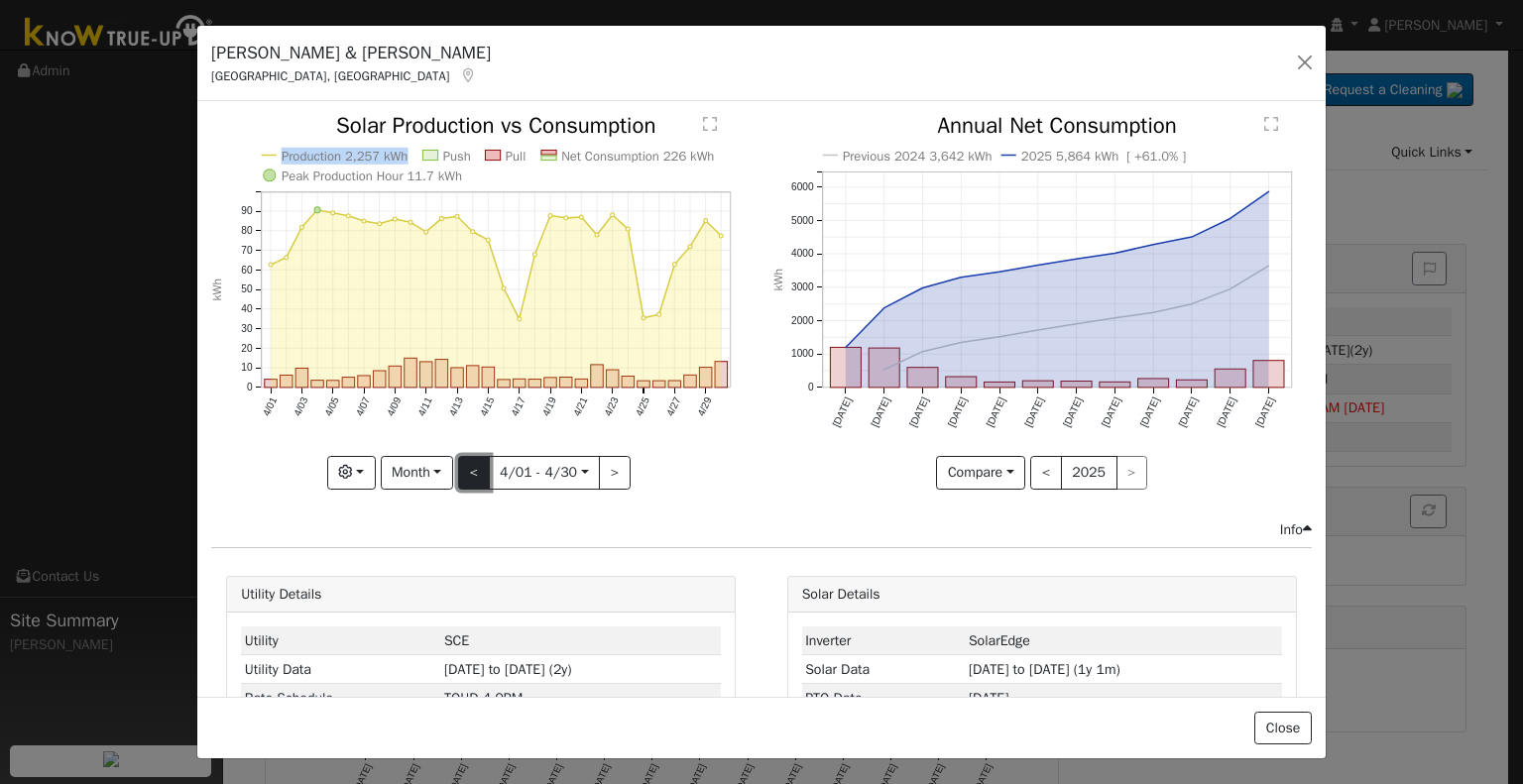 click on "<" at bounding box center [474, 473] 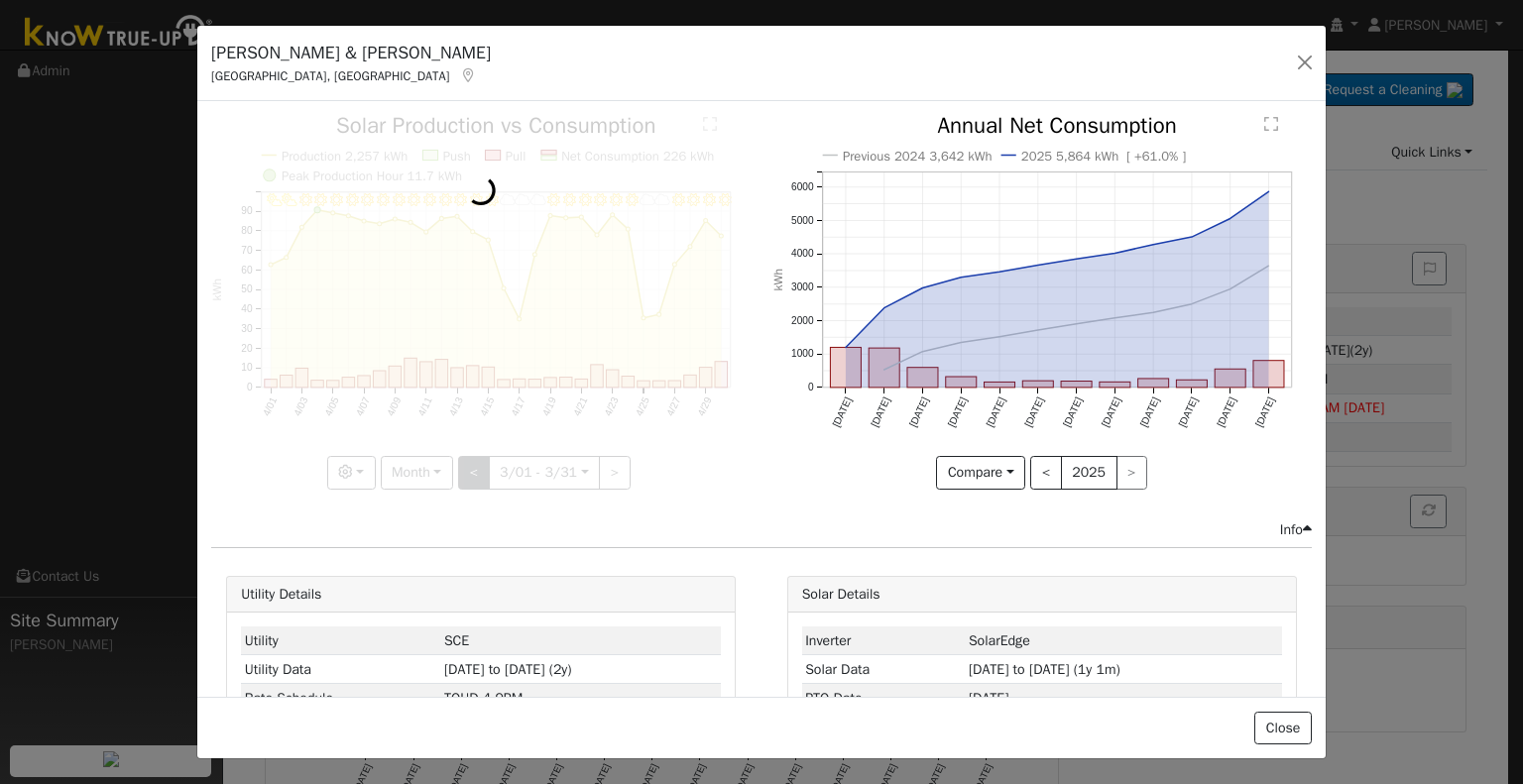 click at bounding box center [481, 301] 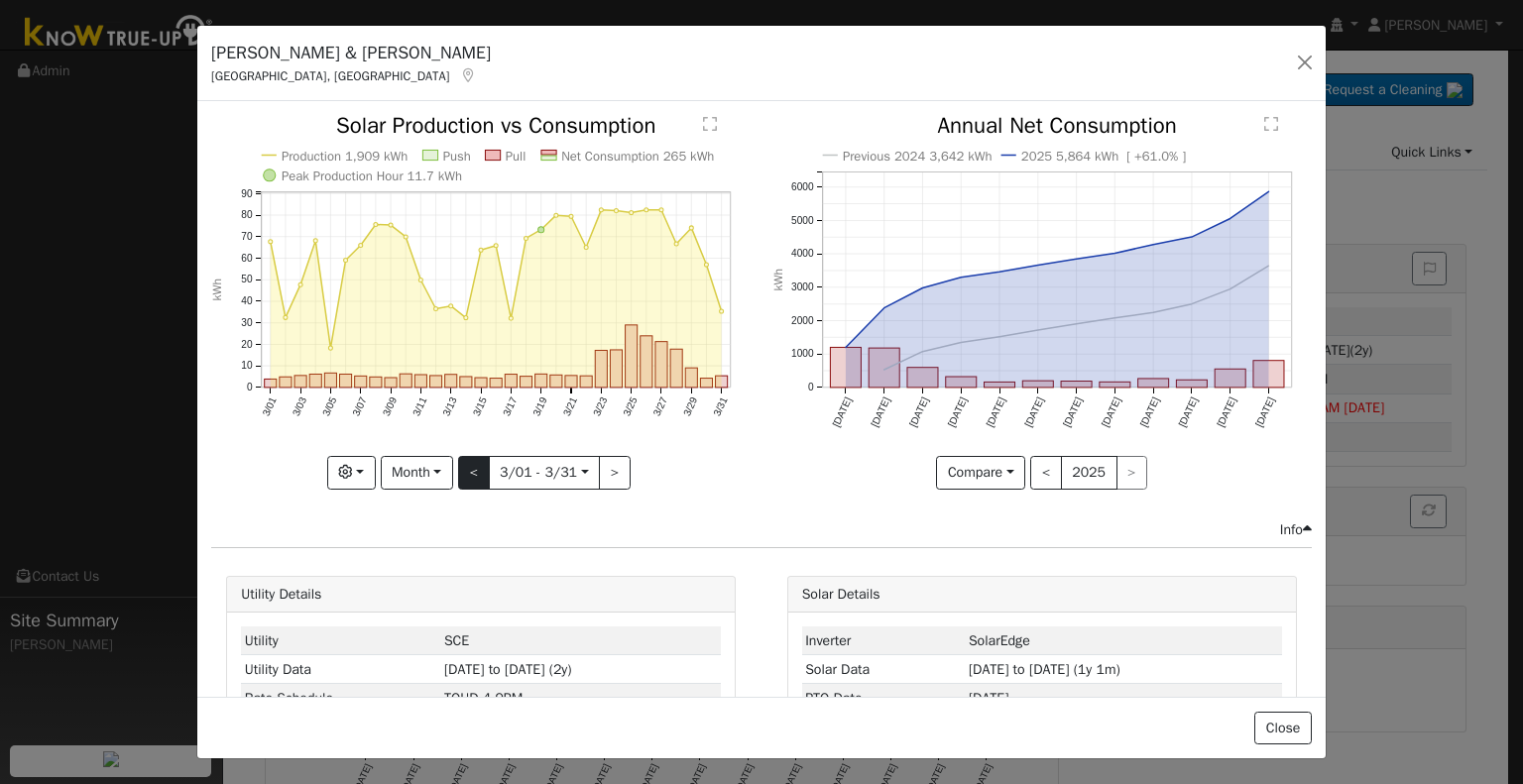 click at bounding box center (481, 301) 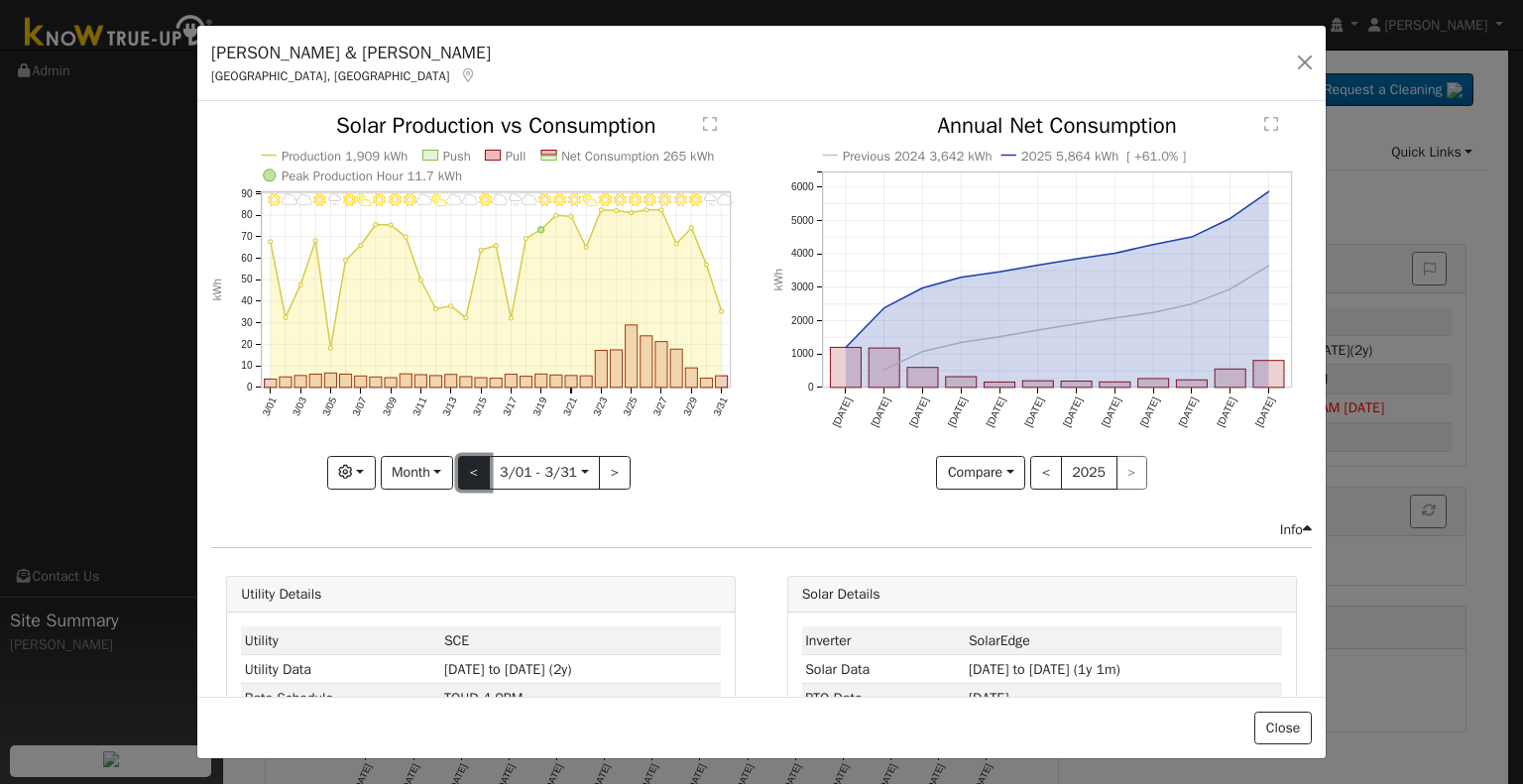 click on "<" at bounding box center (474, 473) 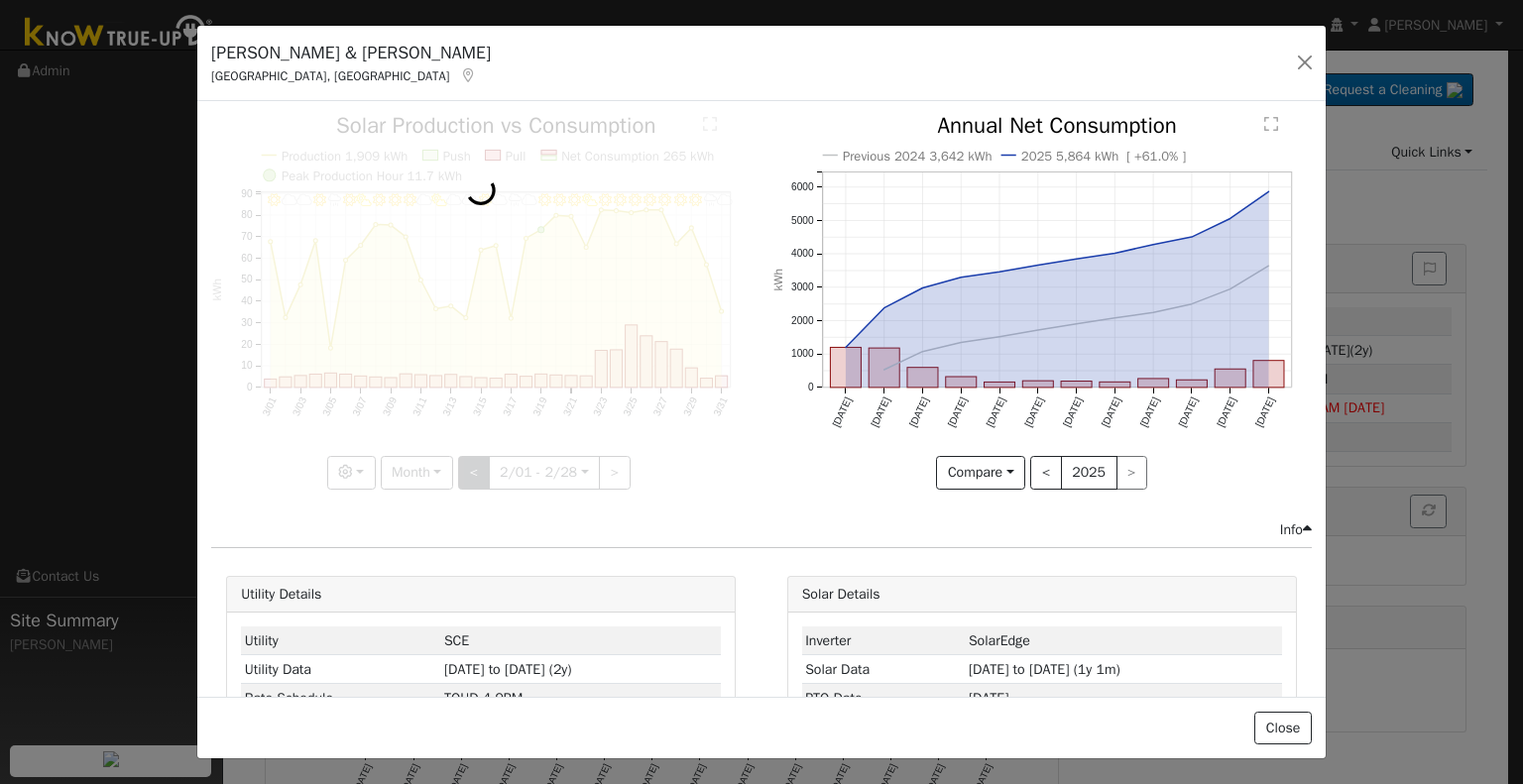 click at bounding box center (481, 301) 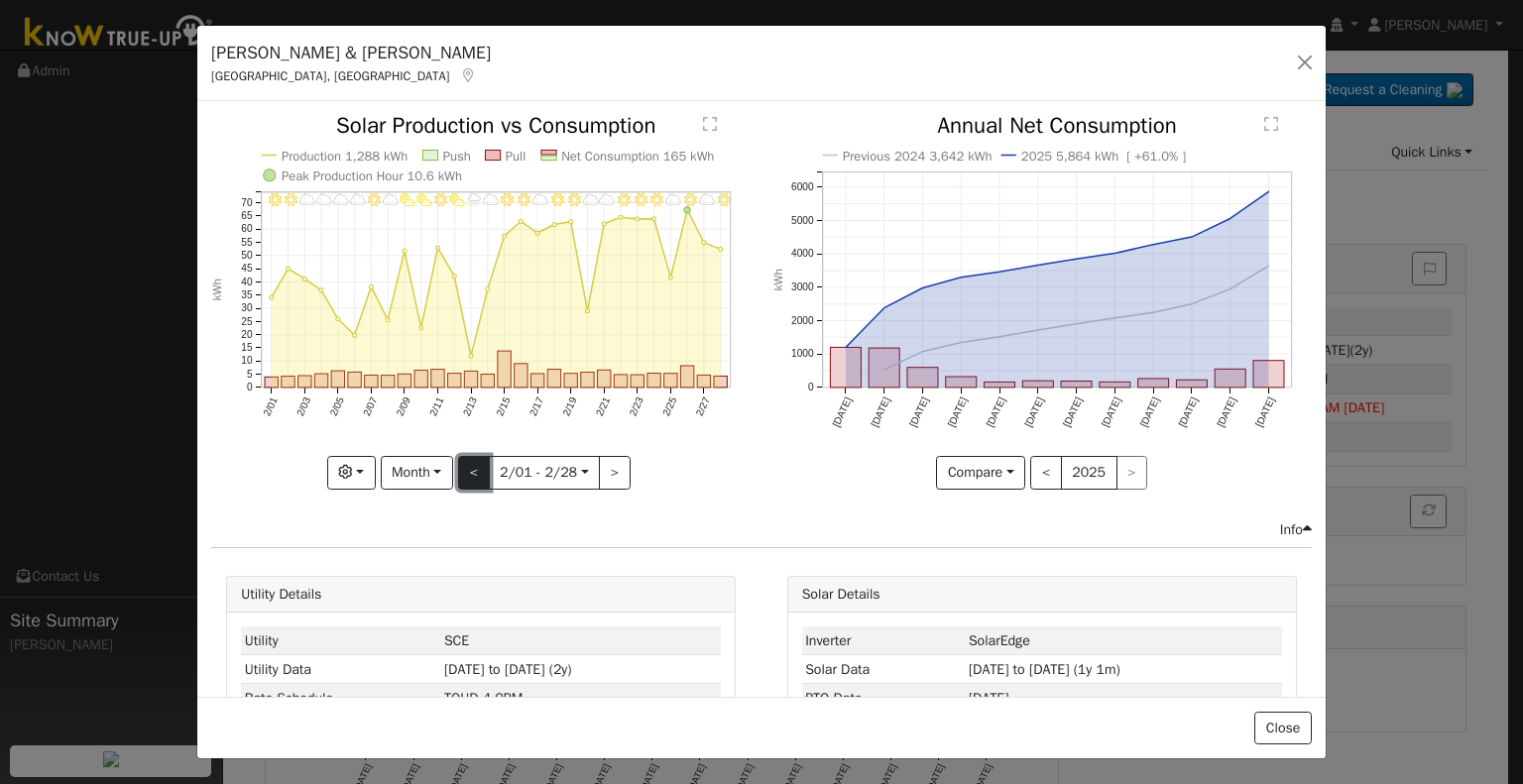 click on "<" at bounding box center (474, 473) 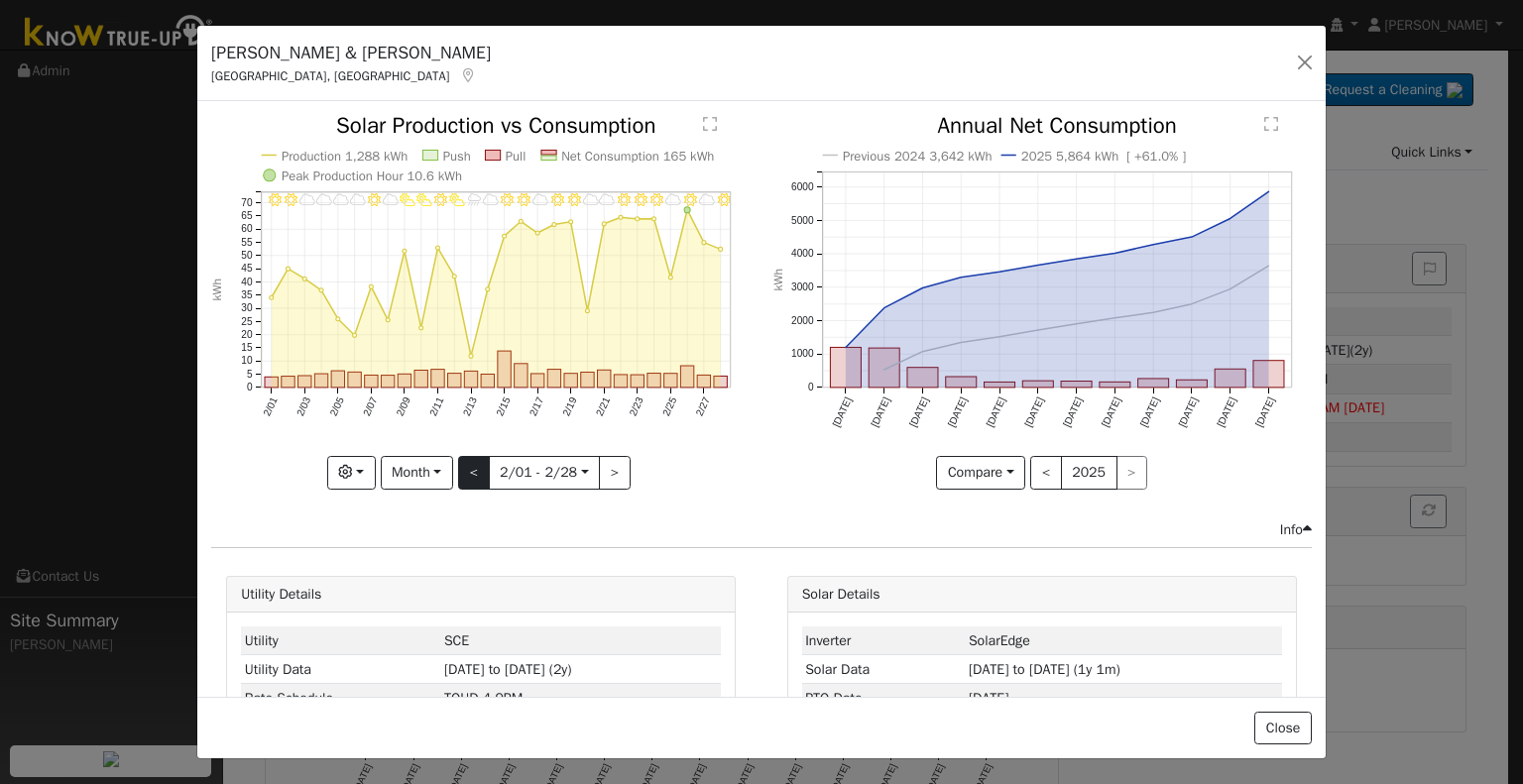 click at bounding box center (0, 0) 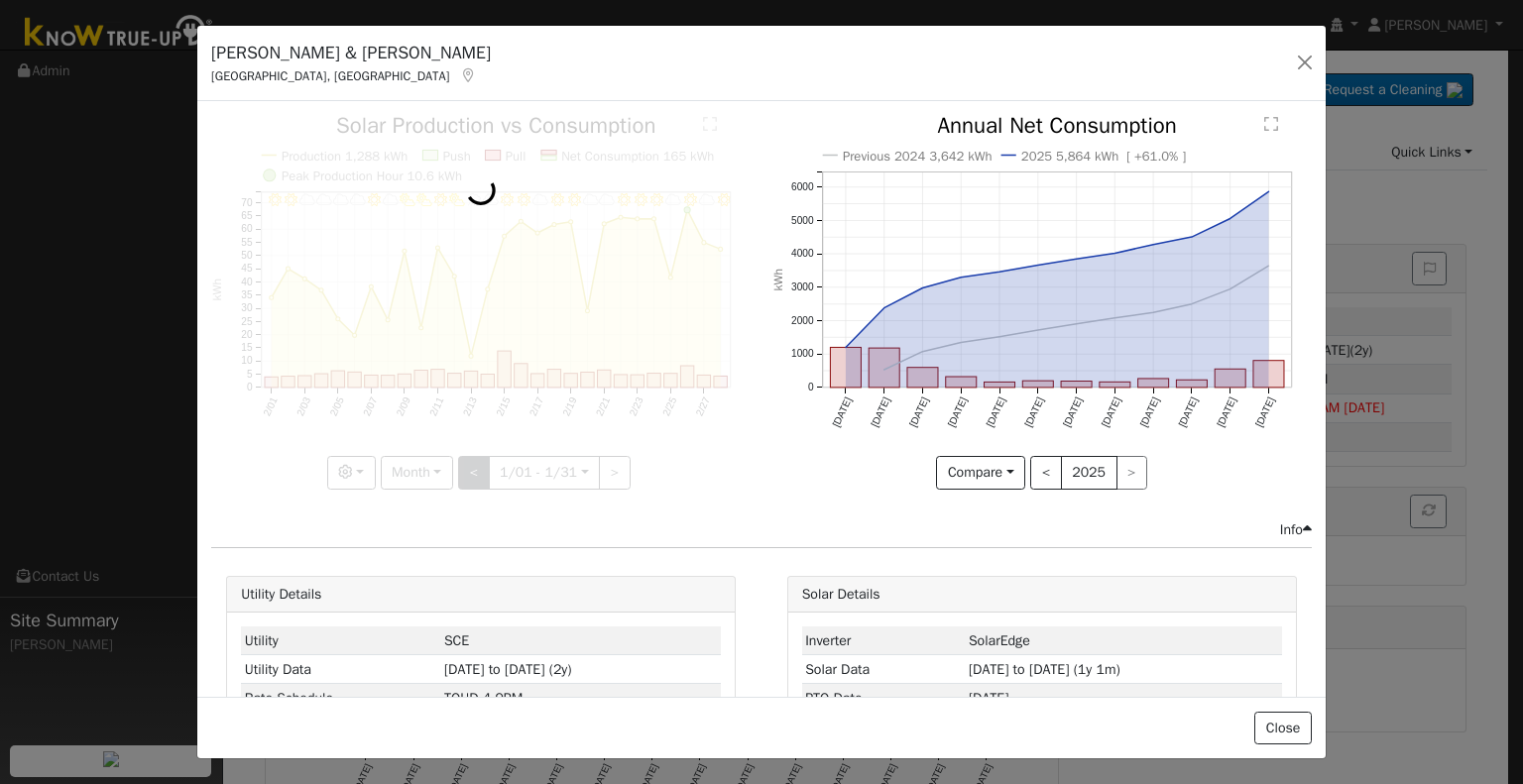 click at bounding box center [481, 301] 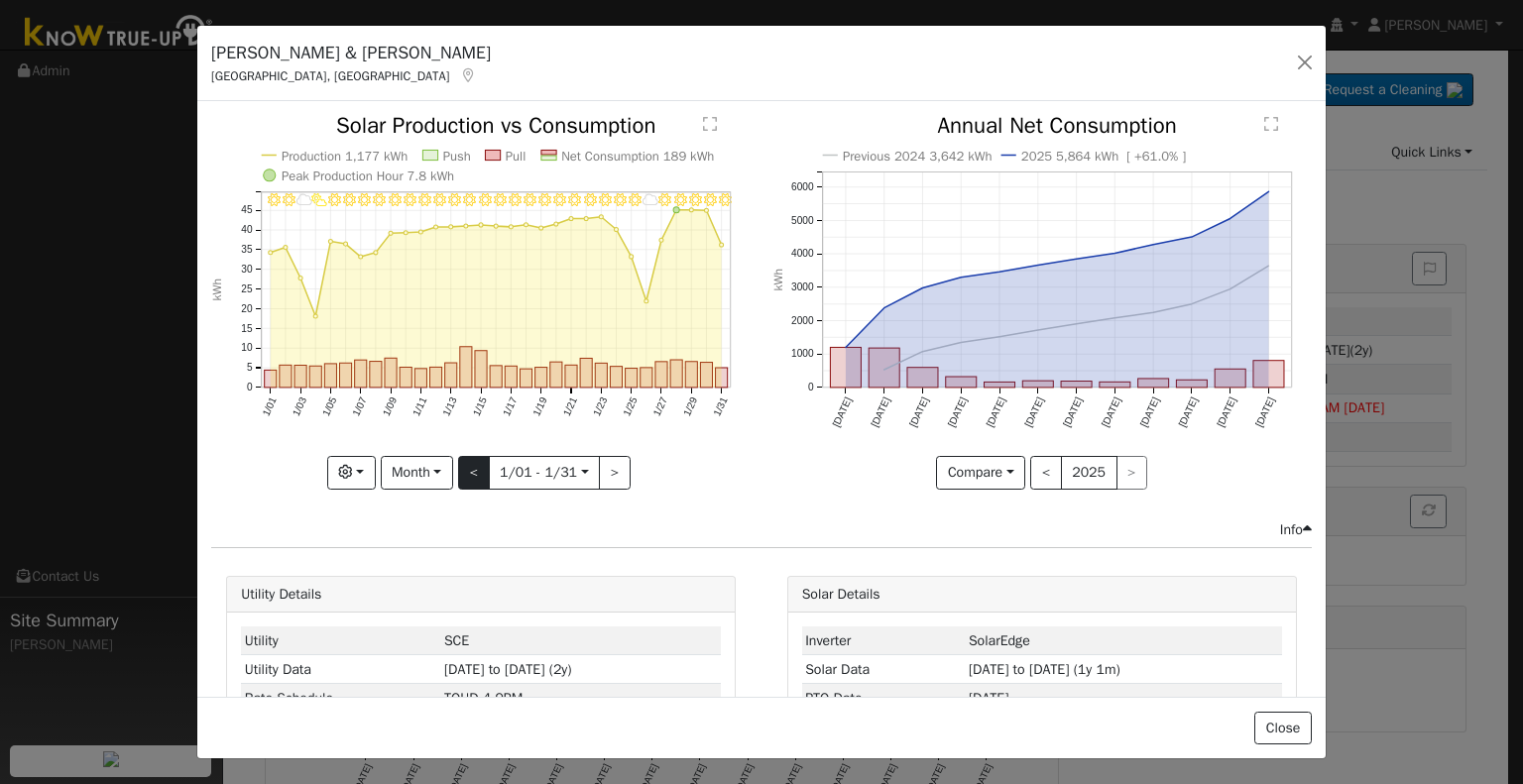 click on "1/31 - MostlyClear 1/30 - Clear 1/29 - Clear 1/28 - Clear 1/27 - Clear 1/26 - Cloudy 1/25 - MostlyClear 1/24 - MostlyClear 1/23 - Clear 1/22 - Clear 1/21 - Clear 1/20 - Clear 1/19 - Clear 1/18 - Clear 1/17 - Clear 1/16 - Clear 1/15 - Clear 1/14 - Clear 1/13 - Clear 1/12 - Clear 1/11 - Clear 1/10 - Clear 1/09 - Clear 1/08 - Clear 1/07 - MostlyClear 1/06 - MostlyClear 1/05 - MostlyClear 1/04 - PartlyCloudy 1/03 - MostlyCloudy 1/02 - MostlyClear 1/01 - MostlyClear Production 1,177 kWh Push Pull Net Consumption 189 kWh Peak Production Hour 7.8 kWh 1/01 1/03 1/05 1/07 1/09 1/11 1/13 1/15 1/17 1/19 1/21 1/23 1/25 1/27 1/29 1/31 0 5 10 15 20 25 30 35 40 45  Solar Production vs Consumption kWh onclick="" onclick="" onclick="" onclick="" onclick="" onclick="" onclick="" onclick="" onclick="" onclick="" onclick="" onclick="" onclick="" onclick="" onclick="" onclick="" onclick="" onclick="" onclick="" onclick="" onclick="" onclick="" onclick="" onclick="" onclick="" onclick="" onclick="" onclick="" onclick="" Graphs" 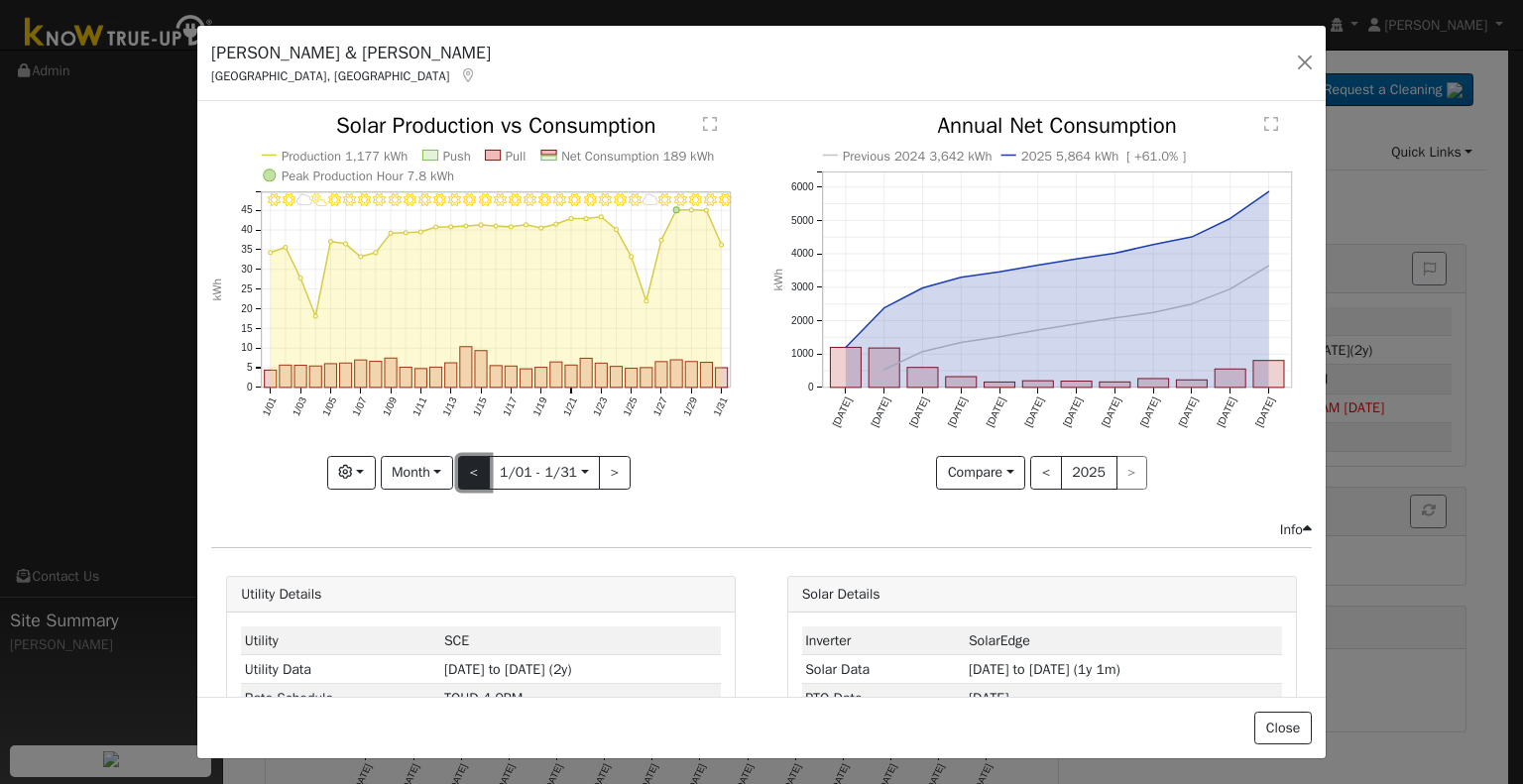 click on "<" at bounding box center [474, 473] 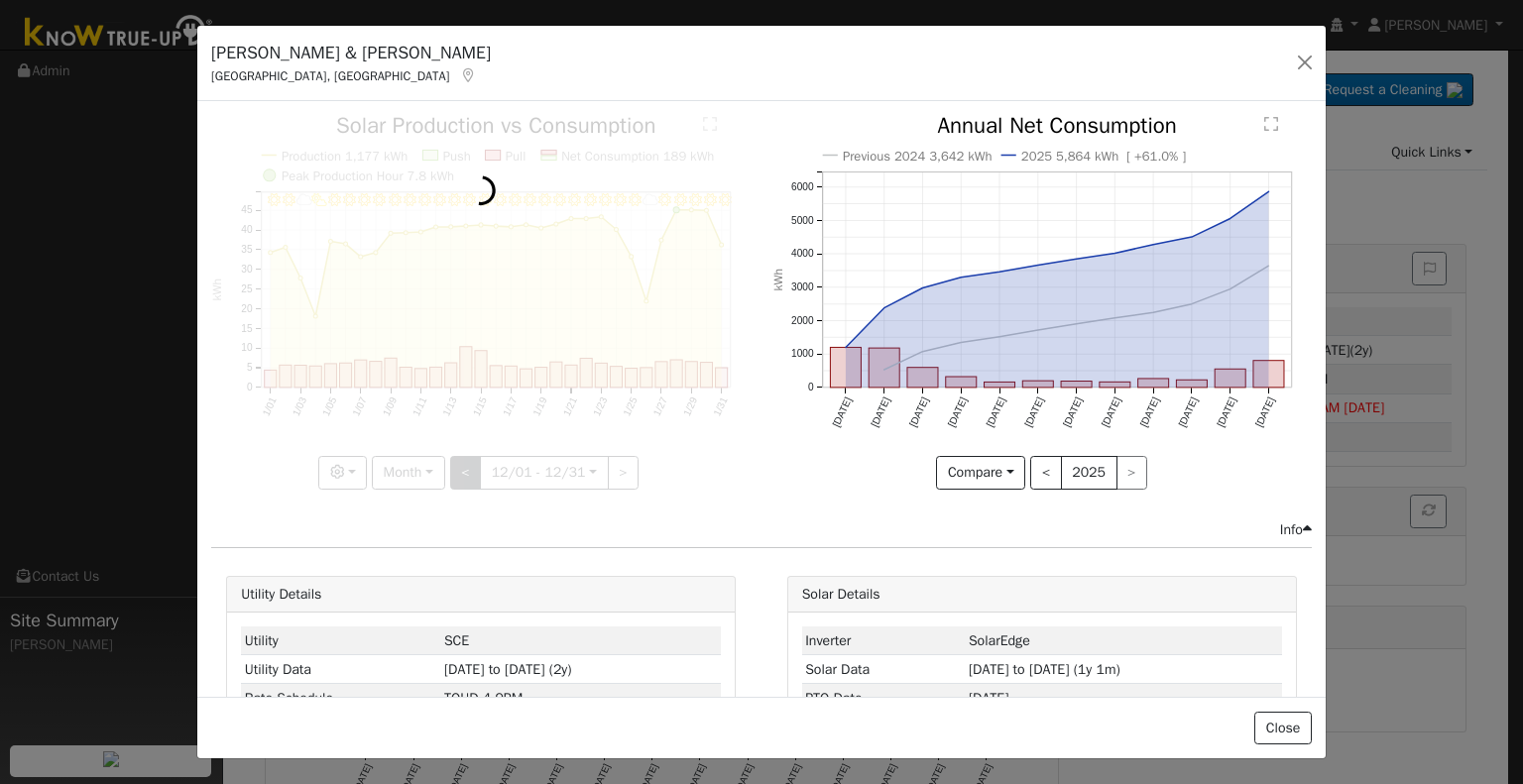 click at bounding box center [481, 301] 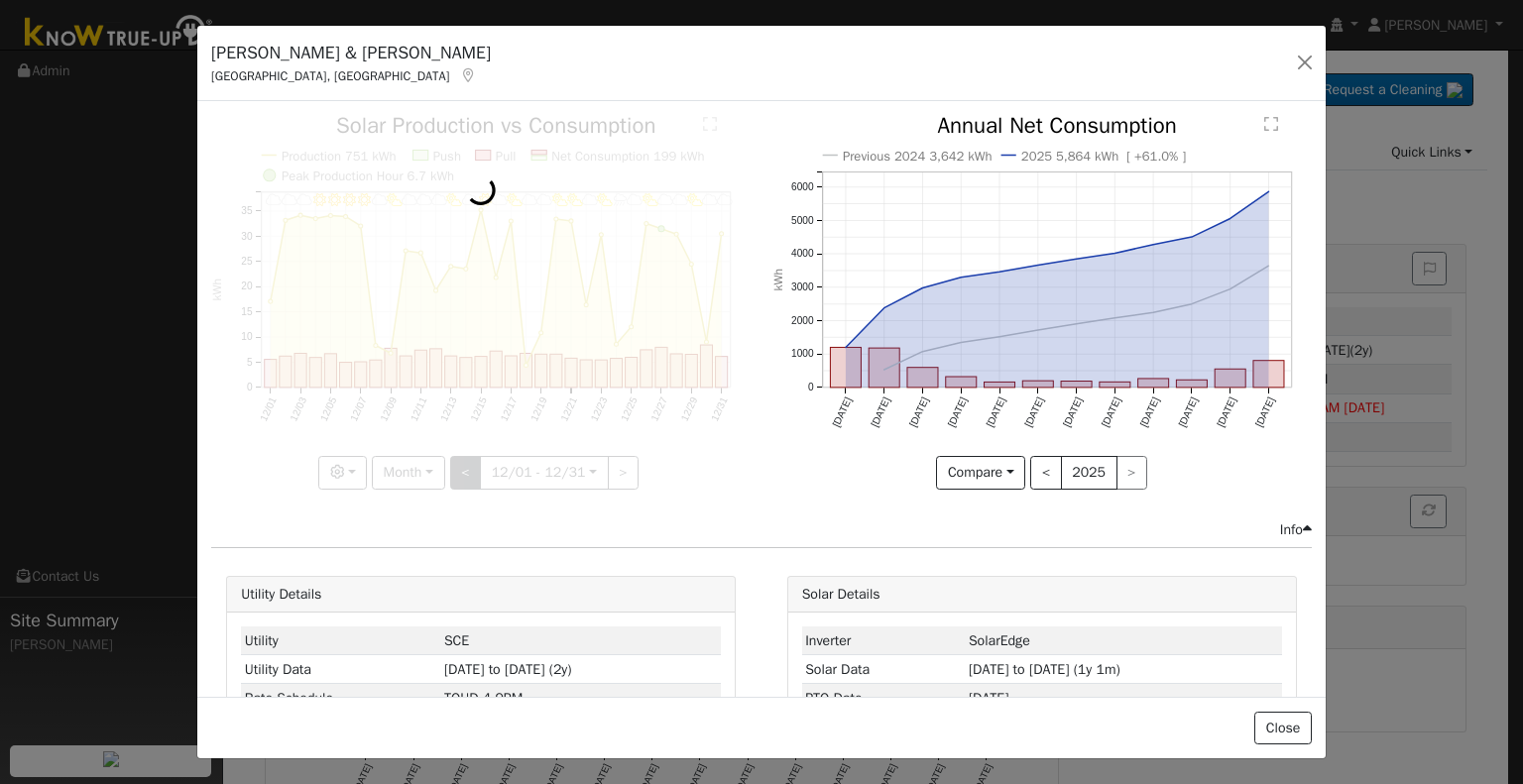 click at bounding box center (481, 301) 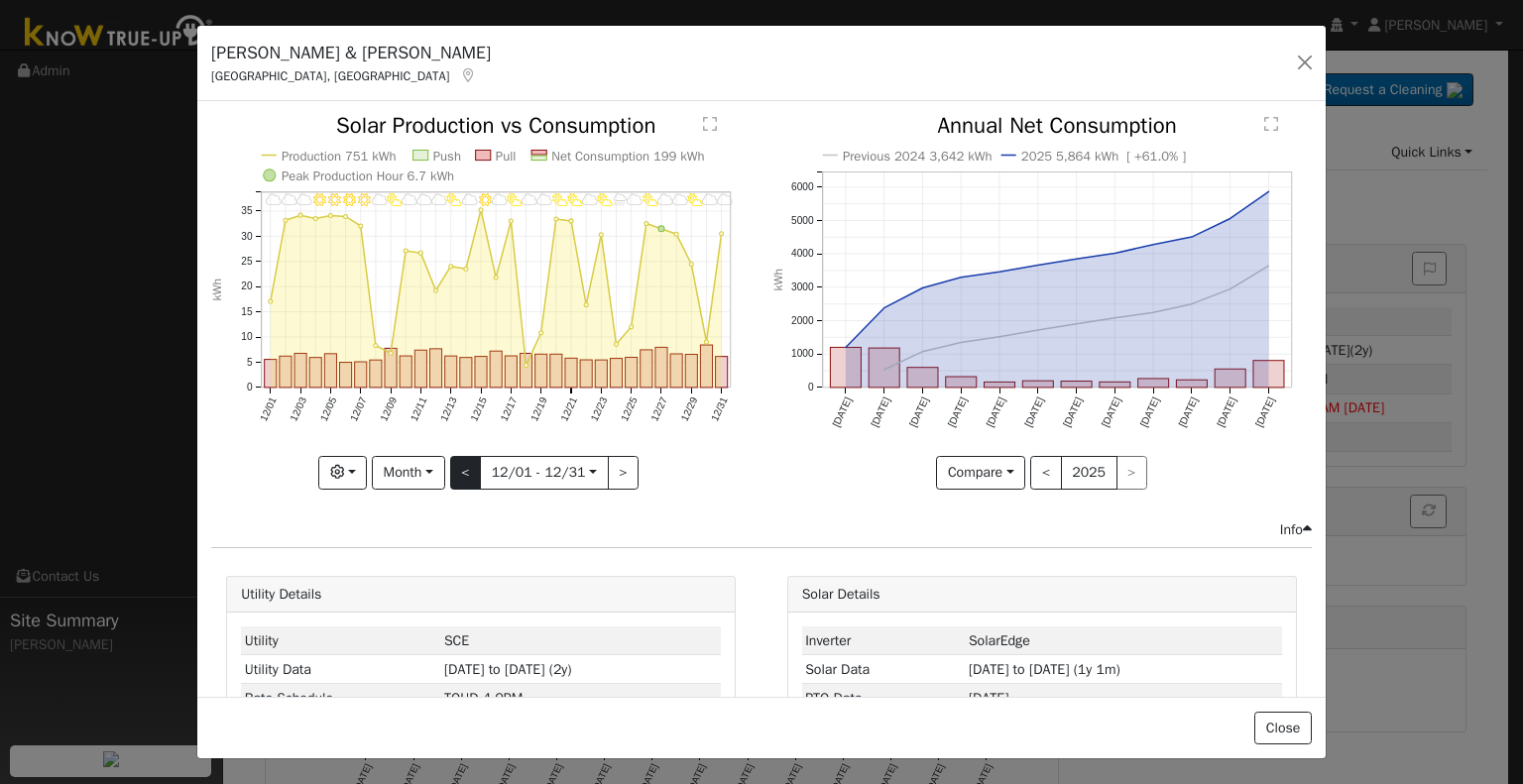 click on "12/31 - MostlyCloudy 12/30 - MostlyCloudy 12/29 - PartlyCloudy 12/28 - MostlyCloudy 12/27 - Cloudy 12/26 - PartlyCloudy 12/25 - MostlyCloudy 12/24 - Rain 12/23 - PartlyCloudy 12/22 - Cloudy 12/21 - PartlyCloudy 12/20 - PartlyCloudy 12/19 - Cloudy 12/18 - MostlyCloudy 12/17 - PartlyCloudy 12/16 - MostlyCloudy 12/15 - Clear 12/14 - MostlyCloudy 12/13 - PartlyCloudy 12/12 - Cloudy 12/11 - Cloudy 12/10 - MostlyCloudy 12/09 - PartlyCloudy 12/08 - Cloudy 12/07 - MostlyClear 12/06 - MostlyClear 12/05 - Clear 12/04 - Clear 12/03 - MostlyCloudy 12/02 - MostlyCloudy 12/01 - Cloudy Production 751 kWh Push Pull Net Consumption 199 kWh Peak Production Hour 6.7 kWh 12/01 12/03 12/05 12/07 12/09 12/11 12/13 12/15 12/17 12/19 12/21 12/23 12/25 12/27 12/29 12/31 0 5 10 15 20 25 30 35  Solar Production vs Consumption kWh onclick="" onclick="" onclick="" onclick="" onclick="" onclick="" onclick="" onclick="" onclick="" onclick="" onclick="" onclick="" onclick="" onclick="" onclick="" onclick="" onclick="" onclick="" Graphs $" 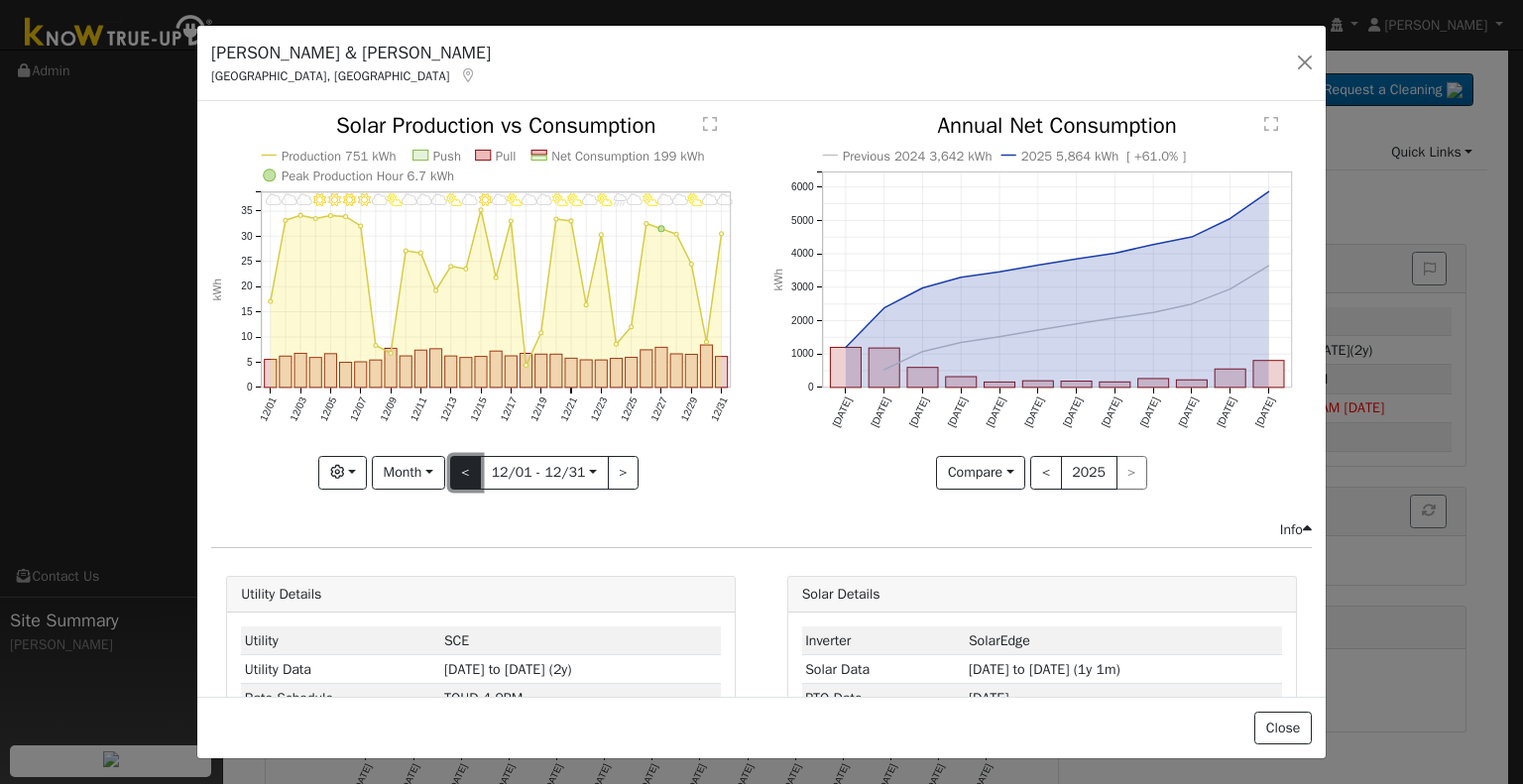 click on "<" at bounding box center (466, 473) 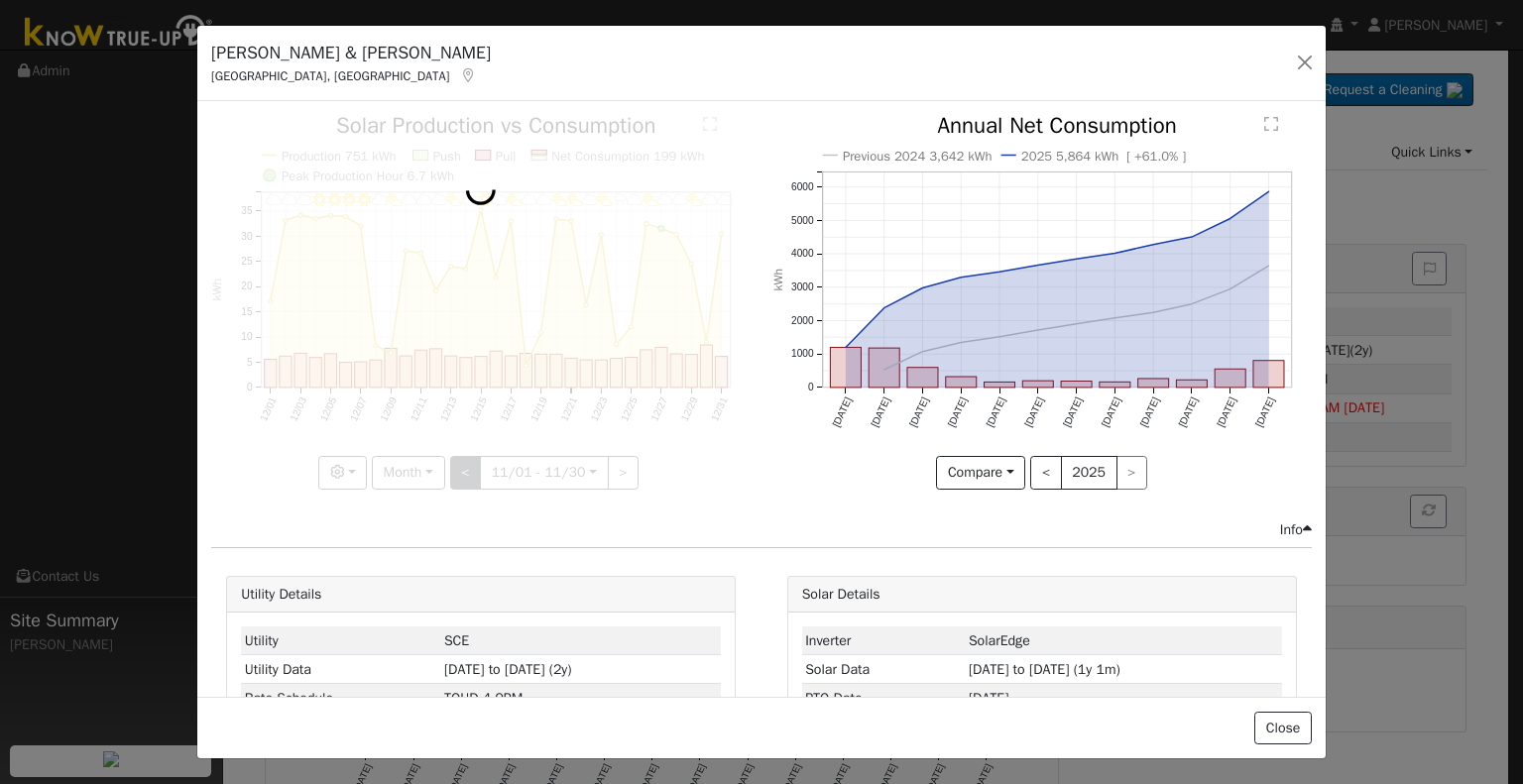 click at bounding box center (481, 301) 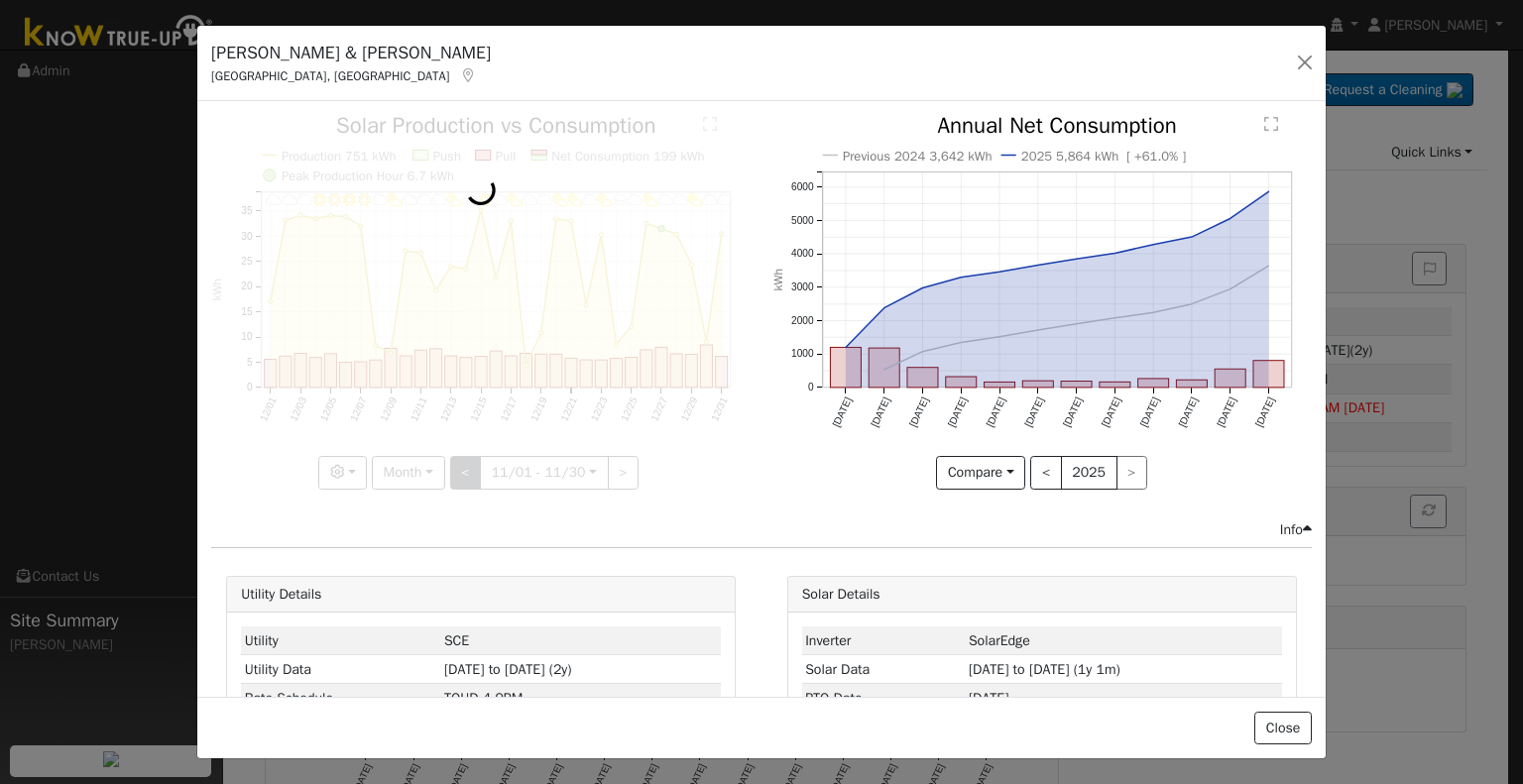 click at bounding box center [481, 301] 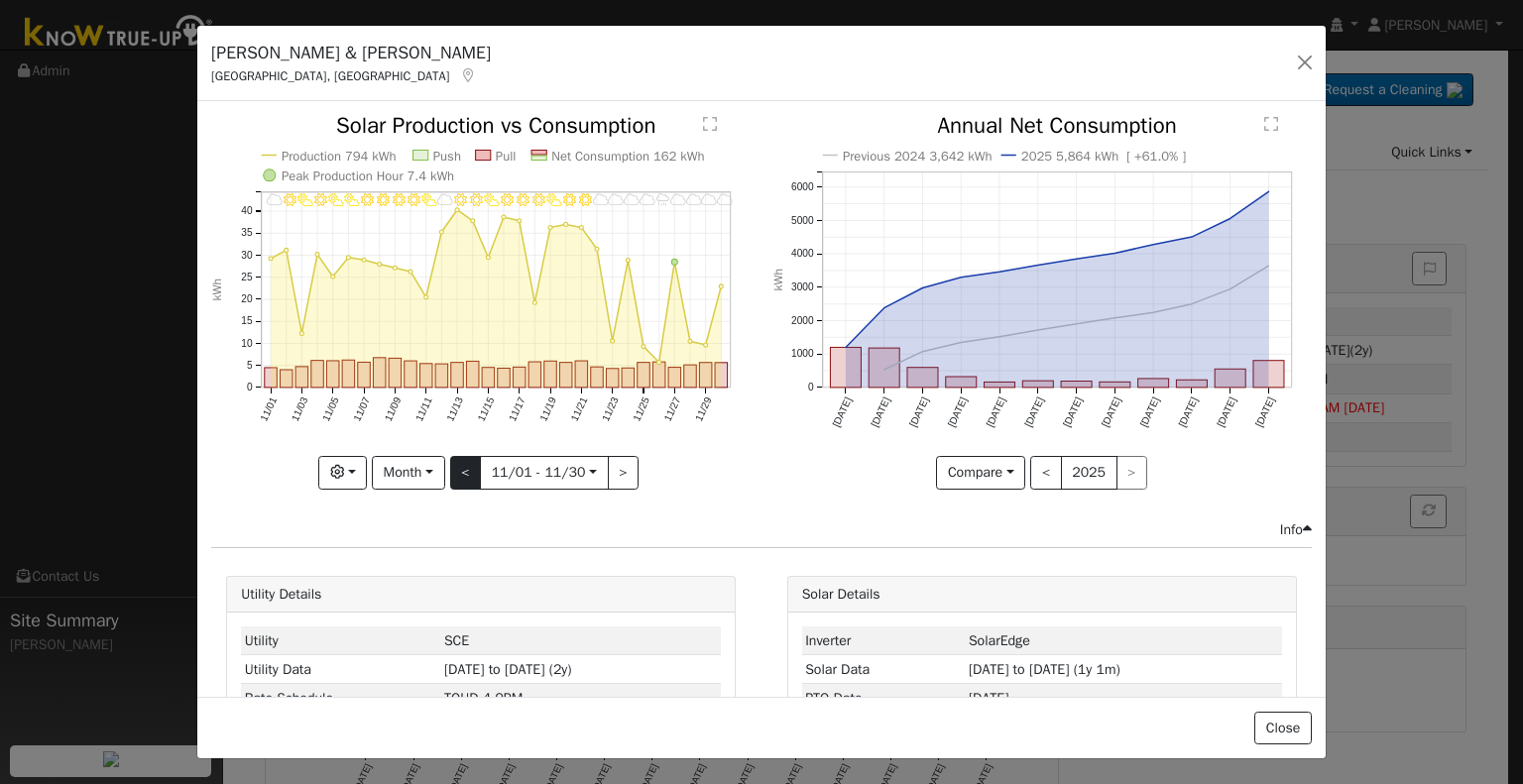click on "11/30 - MostlyCloudy 11/29 - Cloudy 11/28 - MostlyCloudy 11/27 - MostlyCloudy 11/26 - Drizzle 11/25 - Cloudy 11/24 - MostlyCloudy 11/23 - Cloudy 11/22 - MostlyCloudy 11/21 - Clear 11/20 - MostlyClear 11/19 - PartlyCloudy 11/18 - MostlyClear 11/17 - Clear 11/16 - MostlyClear 11/15 - PartlyCloudy 11/14 - MostlyClear 11/13 - MostlyClear 11/12 - MostlyCloudy 11/11 - PartlyCloudy 11/10 - MostlyClear 11/09 - Clear 11/08 - Clear 11/07 - Clear 11/06 - PartlyCloudy 11/05 - PartlyCloudy 11/04 - Clear 11/03 - PartlyCloudy 11/02 - MostlyClear 11/01 - MostlyCloudy Production 794 kWh Push Pull Net Consumption 162 kWh Peak Production Hour 7.4 kWh 11/01 11/03 11/05 11/07 11/09 11/11 11/13 11/15 11/17 11/19 11/21 11/23 11/25 11/27 11/29 0 5 10 15 20 25 30 35 40  Solar Production vs Consumption kWh onclick="" onclick="" onclick="" onclick="" onclick="" onclick="" onclick="" onclick="" onclick="" onclick="" onclick="" onclick="" onclick="" onclick="" onclick="" onclick="" onclick="" onclick="" onclick="" onclick="" Graphs $" 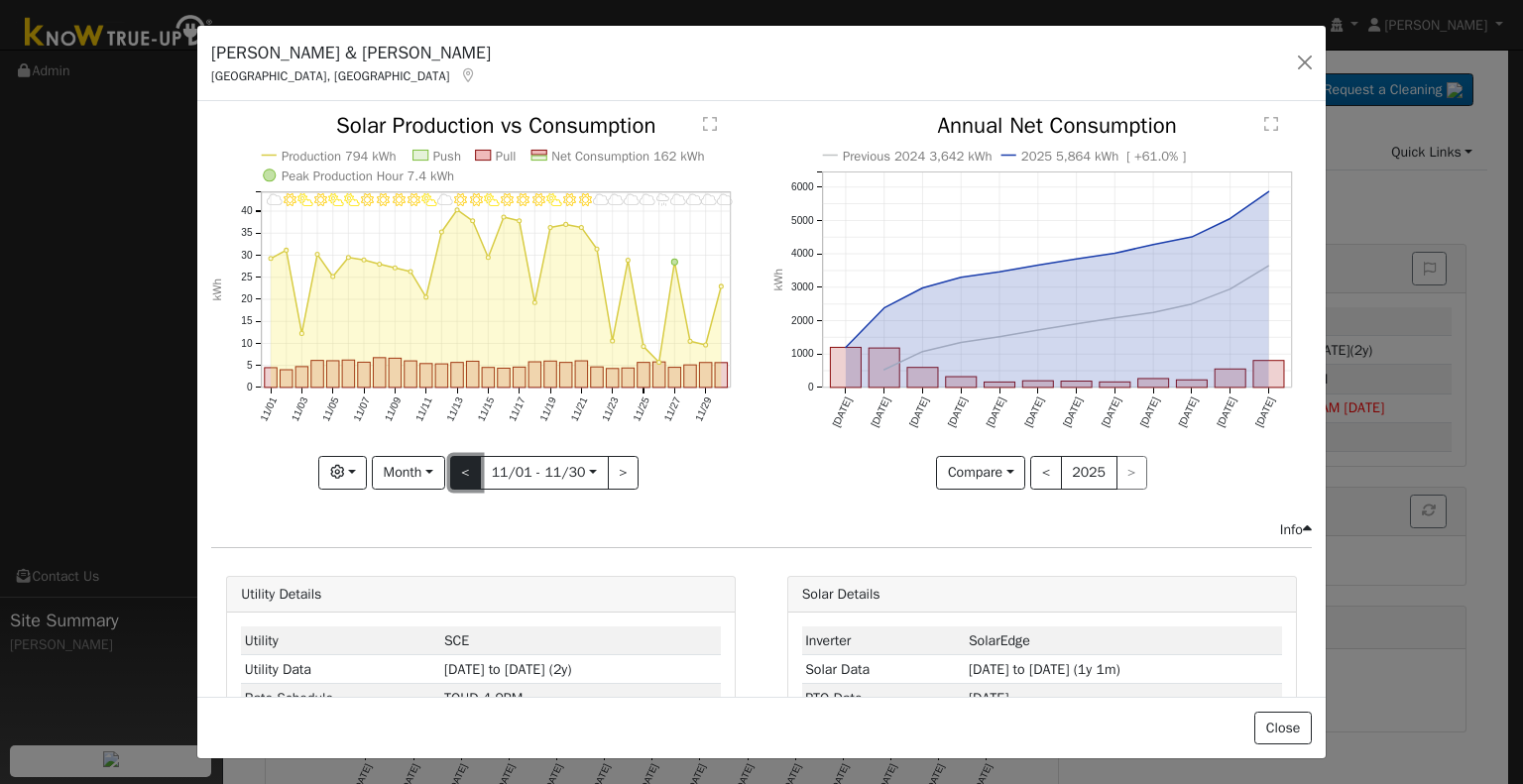click on "<" at bounding box center (466, 473) 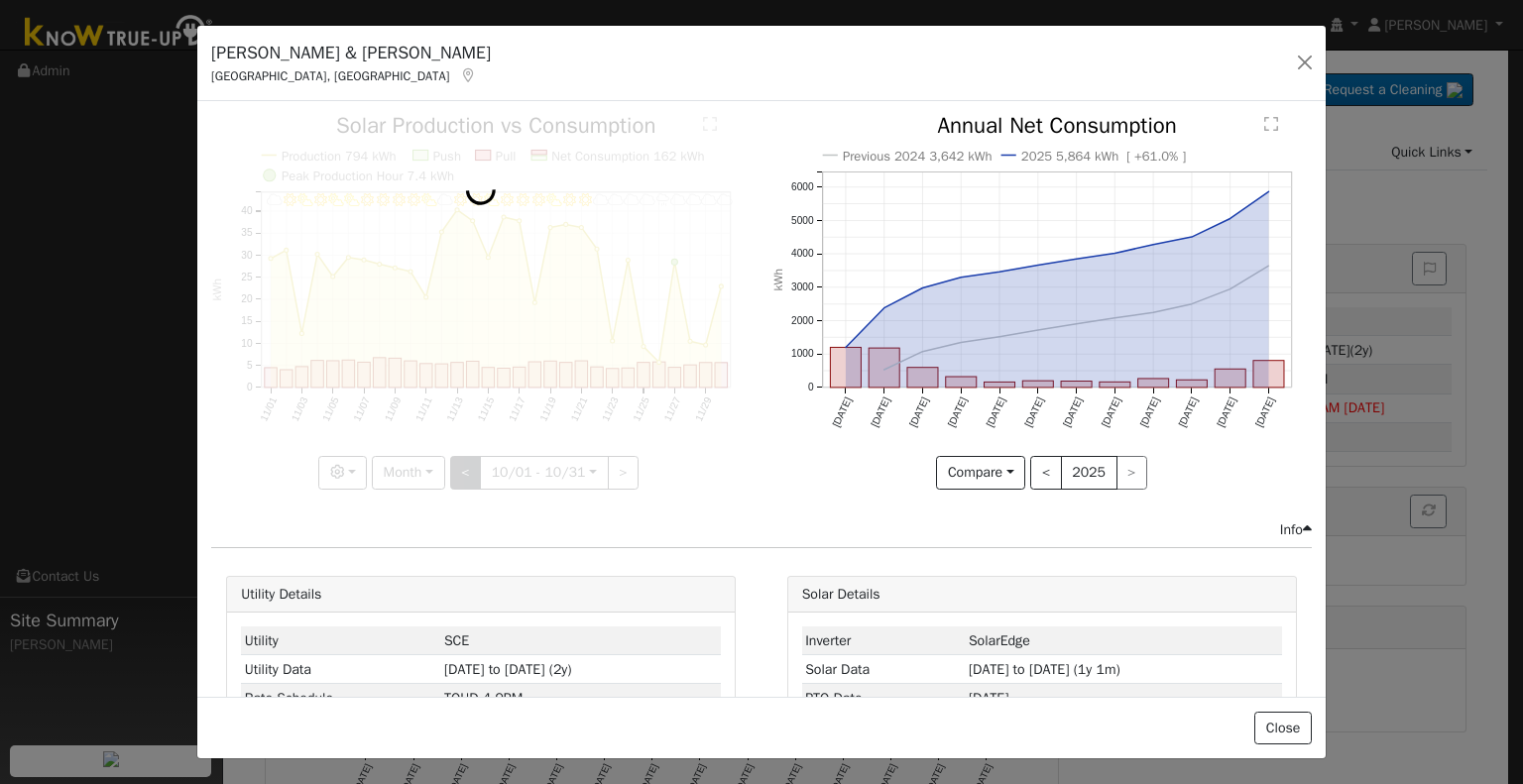 click at bounding box center (481, 301) 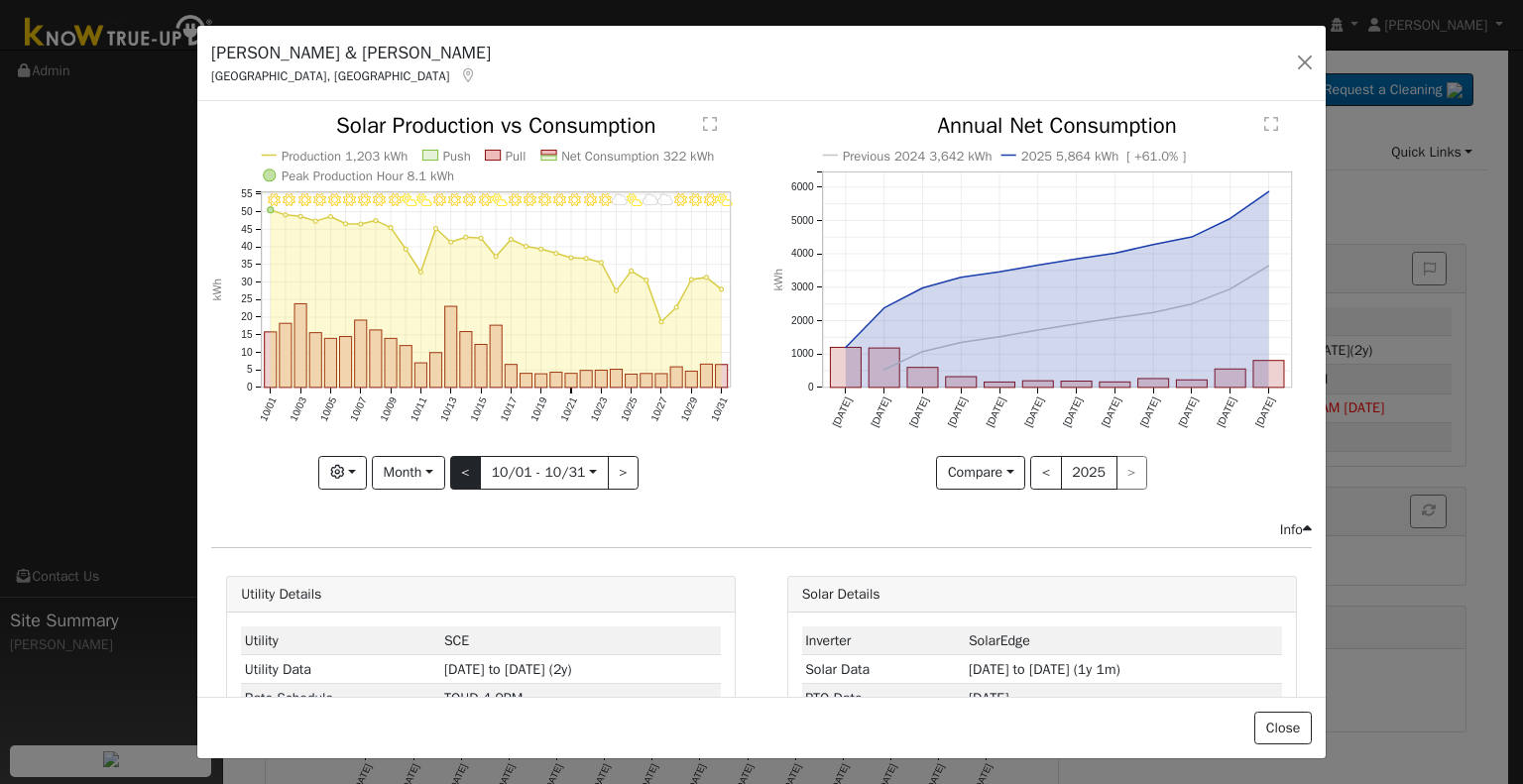click at bounding box center (481, 301) 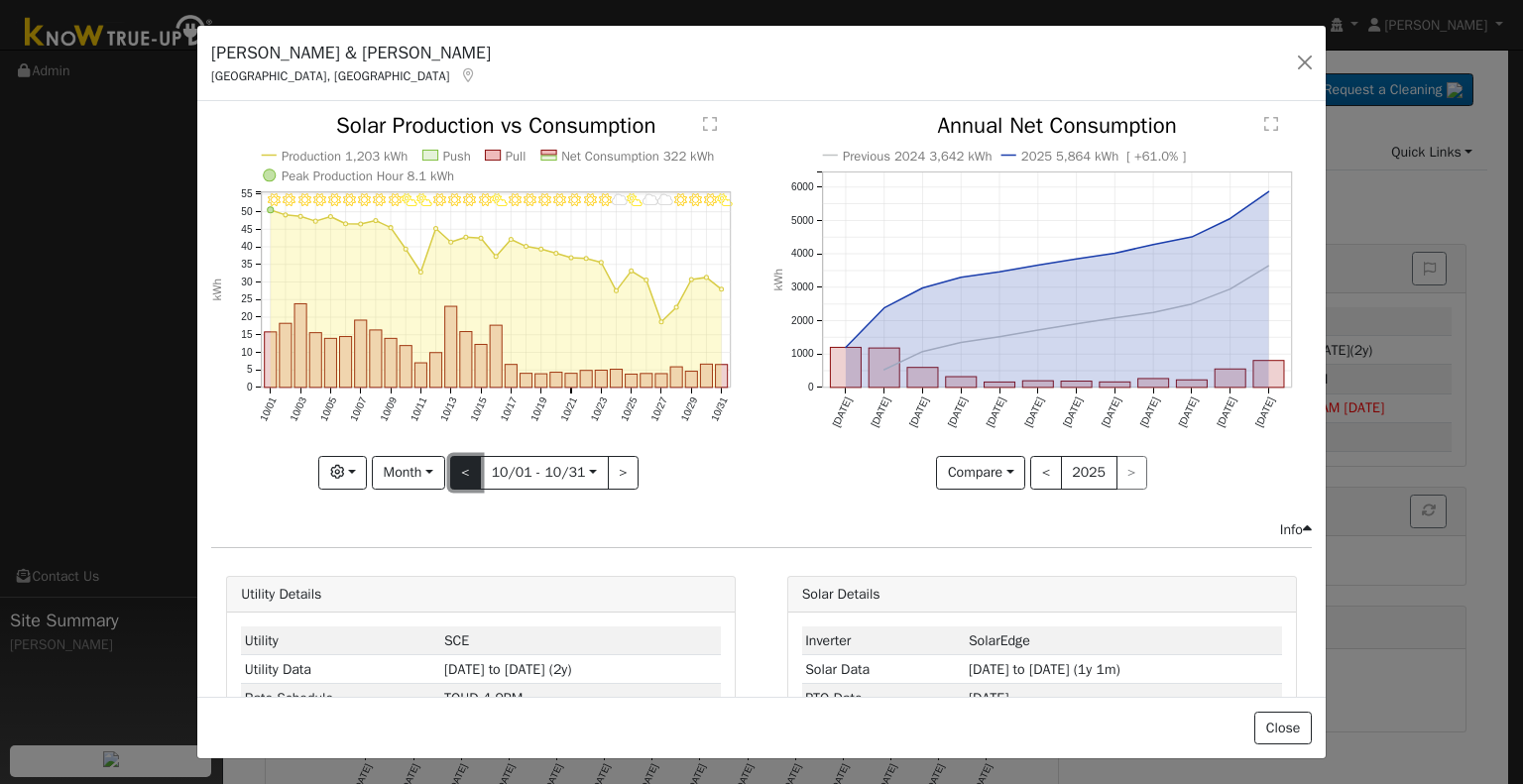 click on "<" at bounding box center (466, 473) 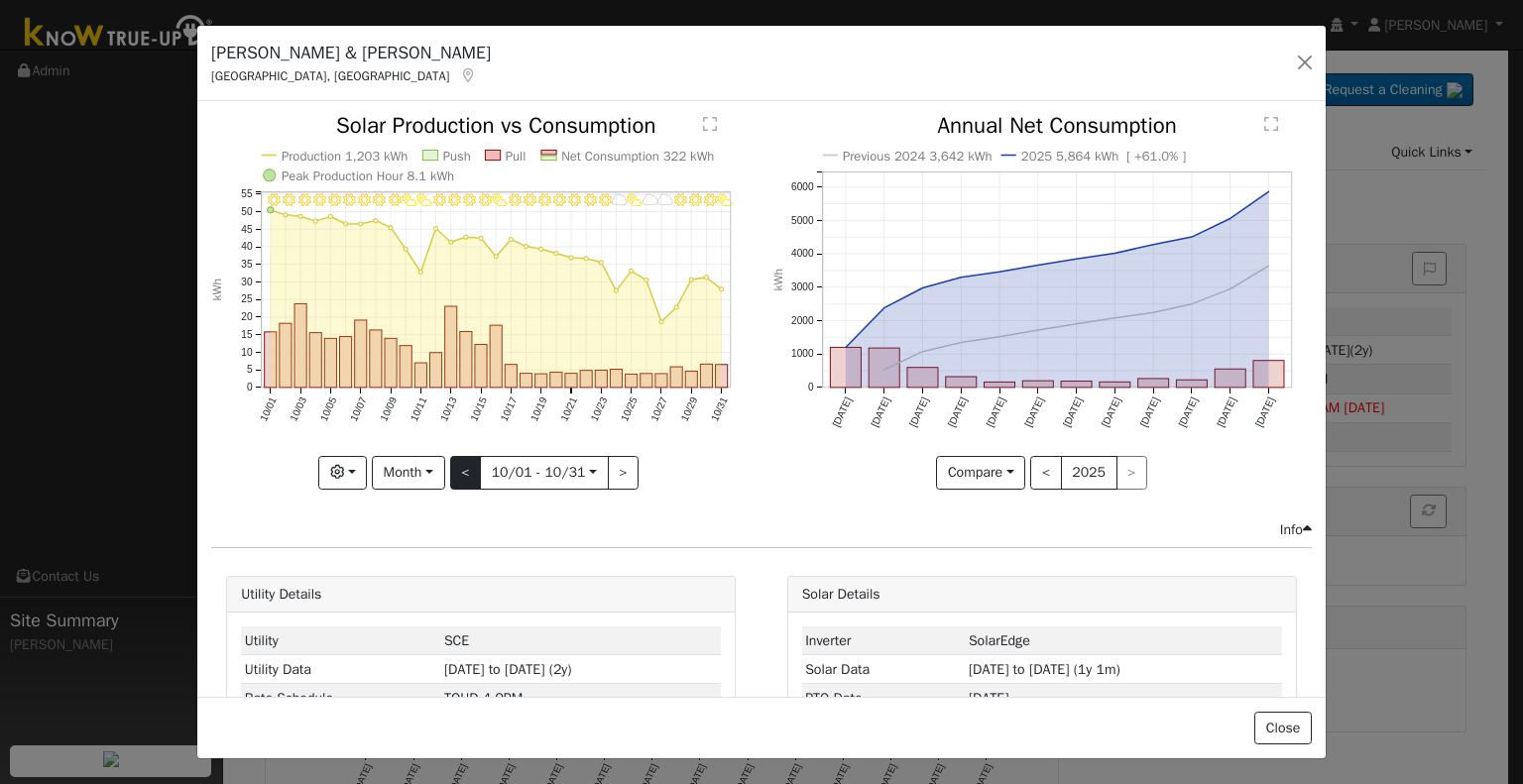 click at bounding box center [0, 0] 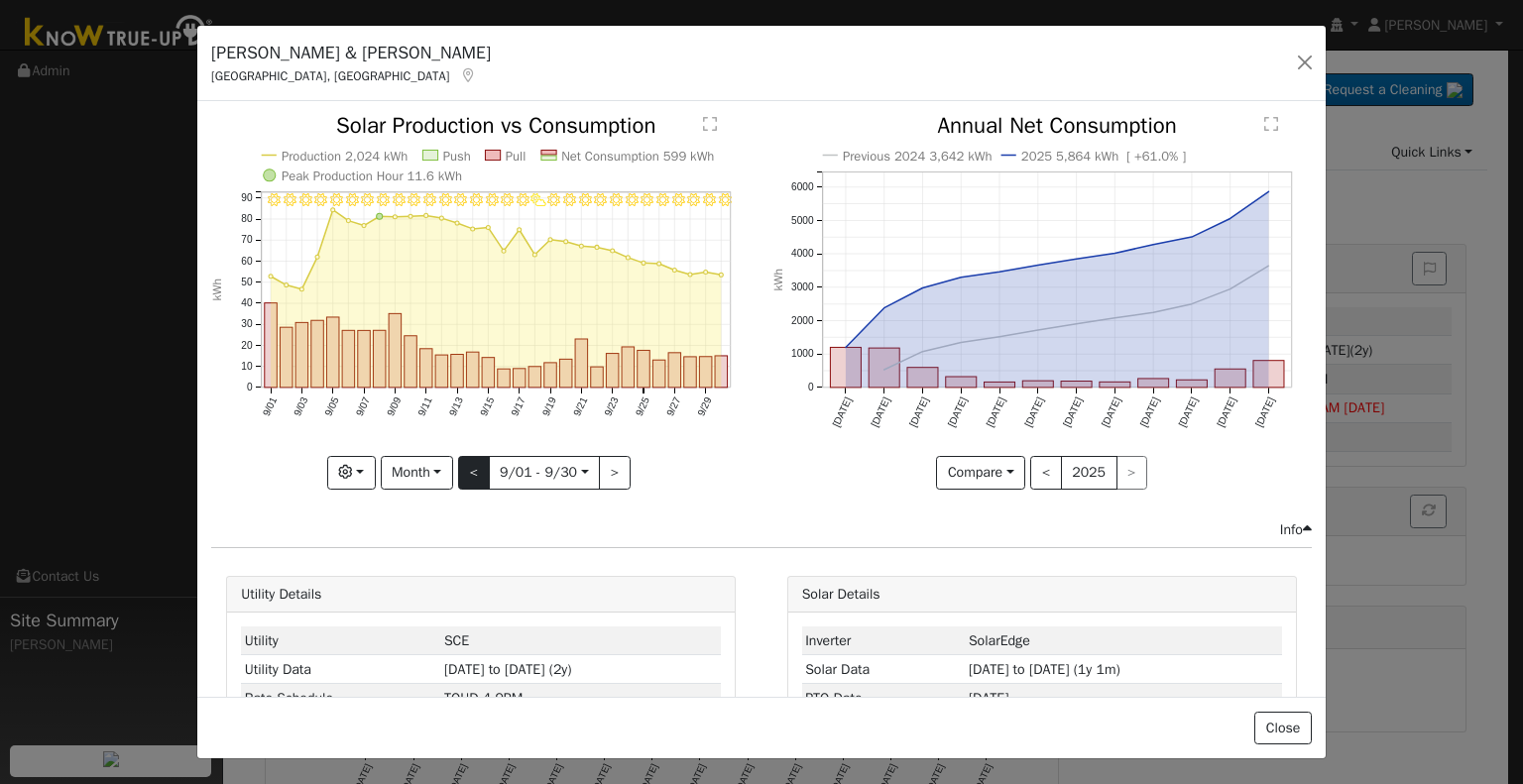 click at bounding box center (481, 301) 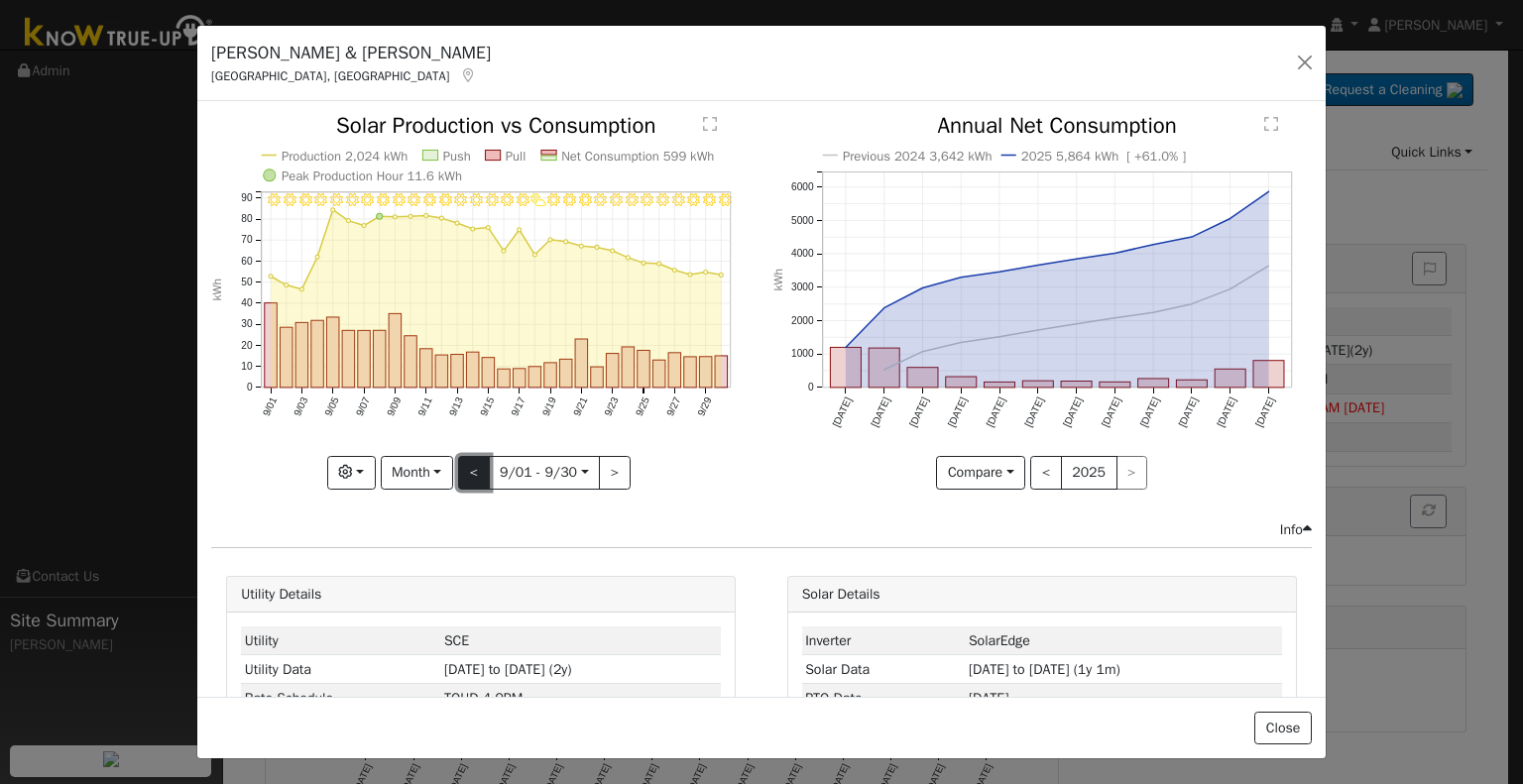 click on "<" at bounding box center [474, 473] 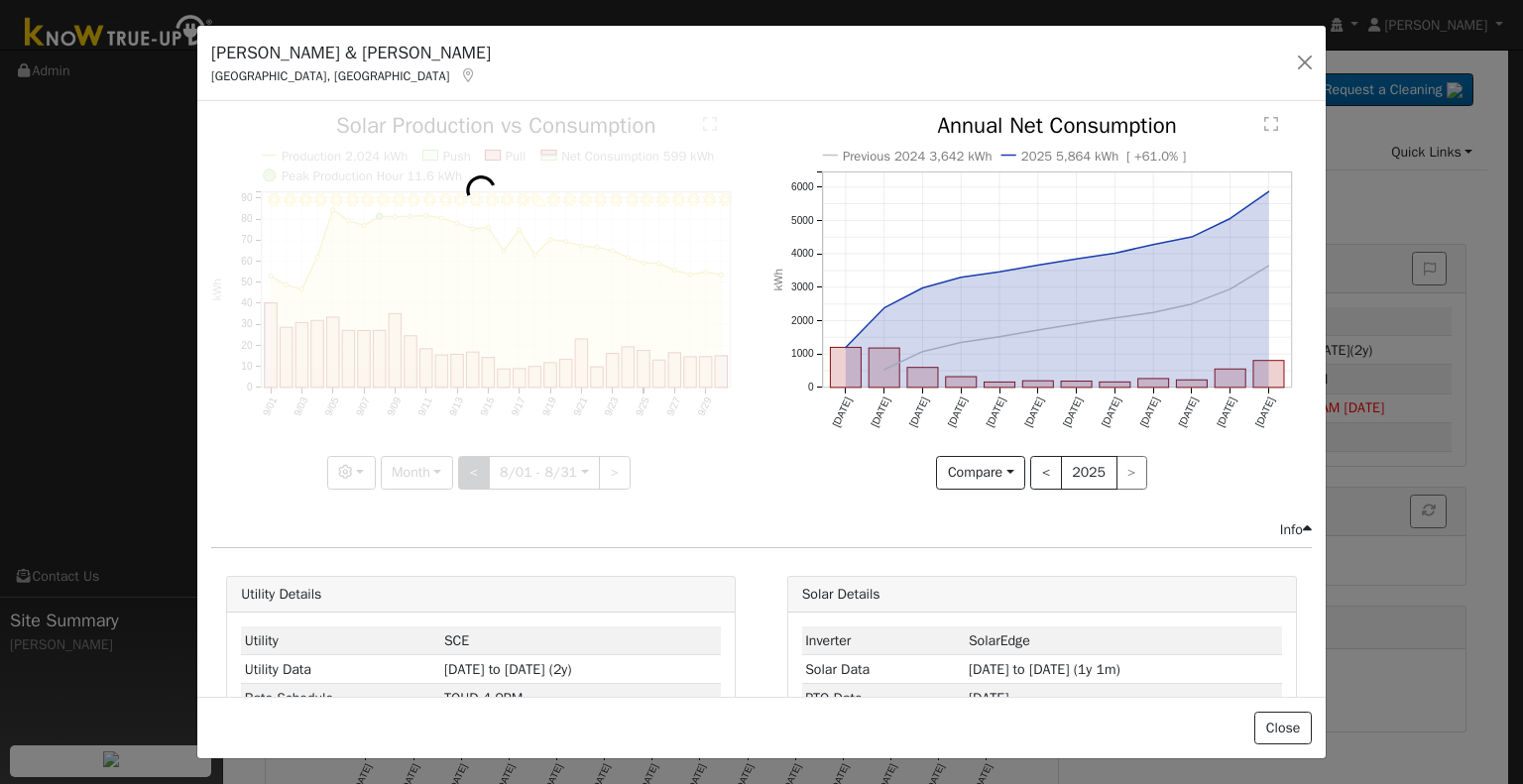 click at bounding box center (481, 301) 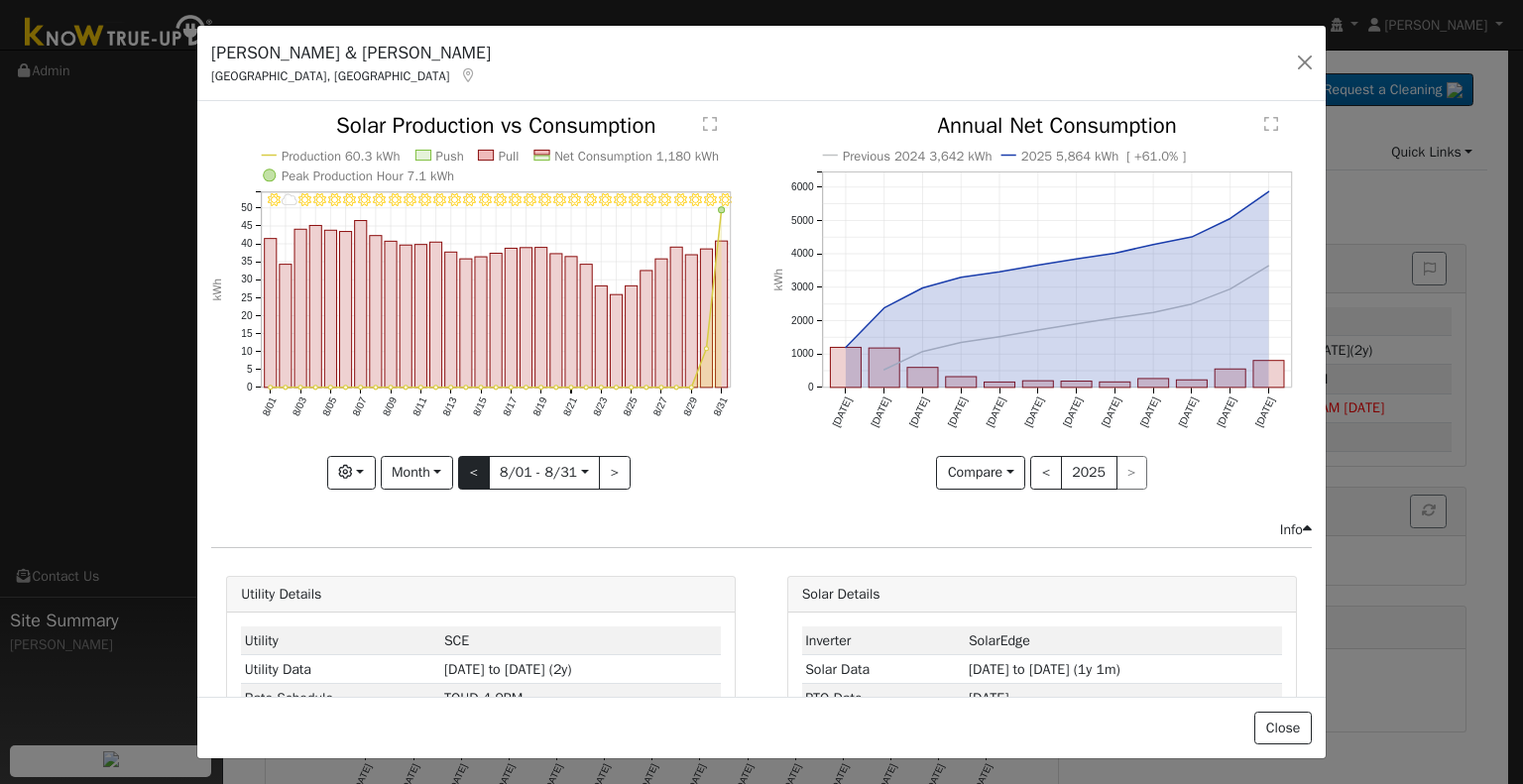 click at bounding box center [481, 301] 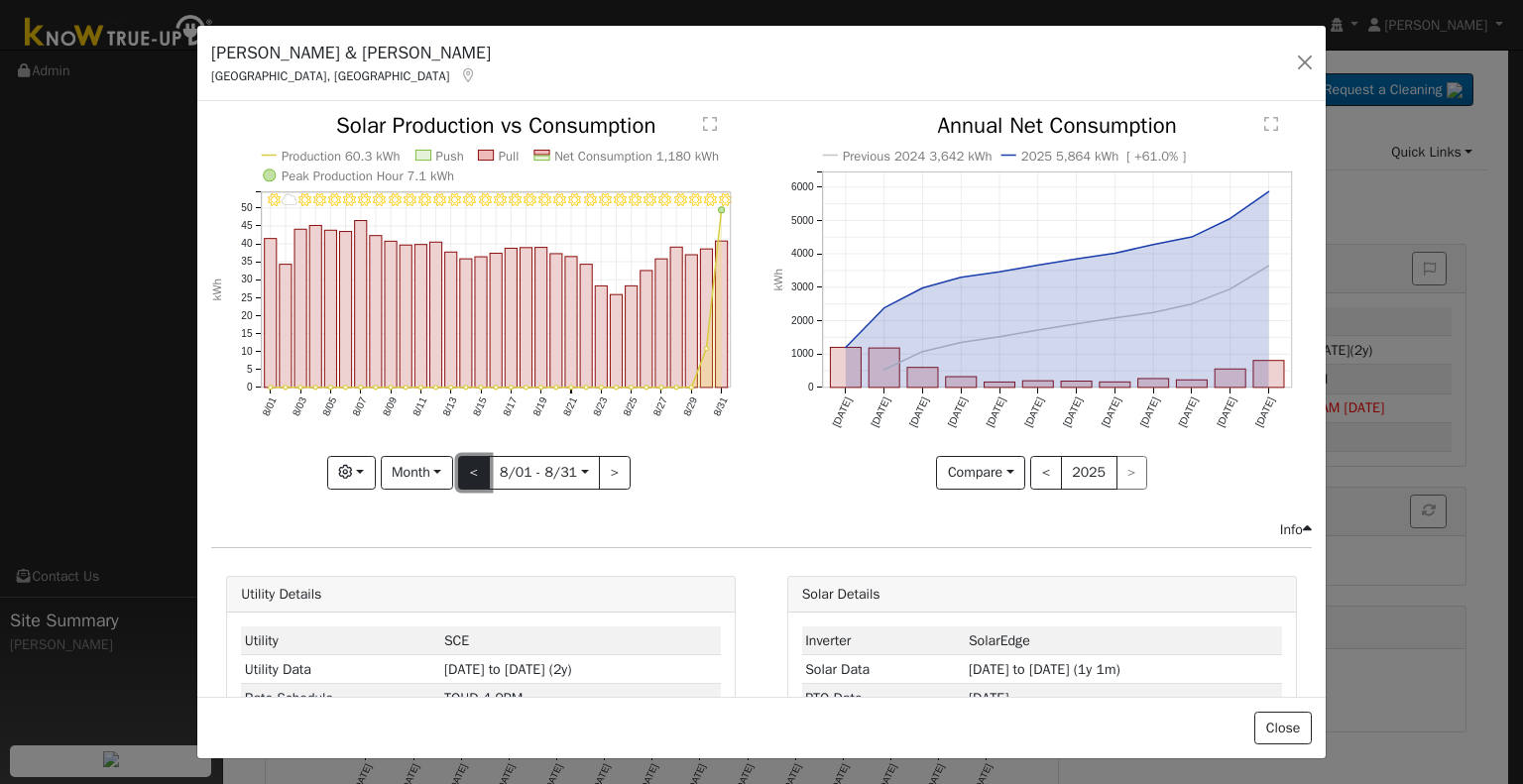 click on "<" at bounding box center [474, 473] 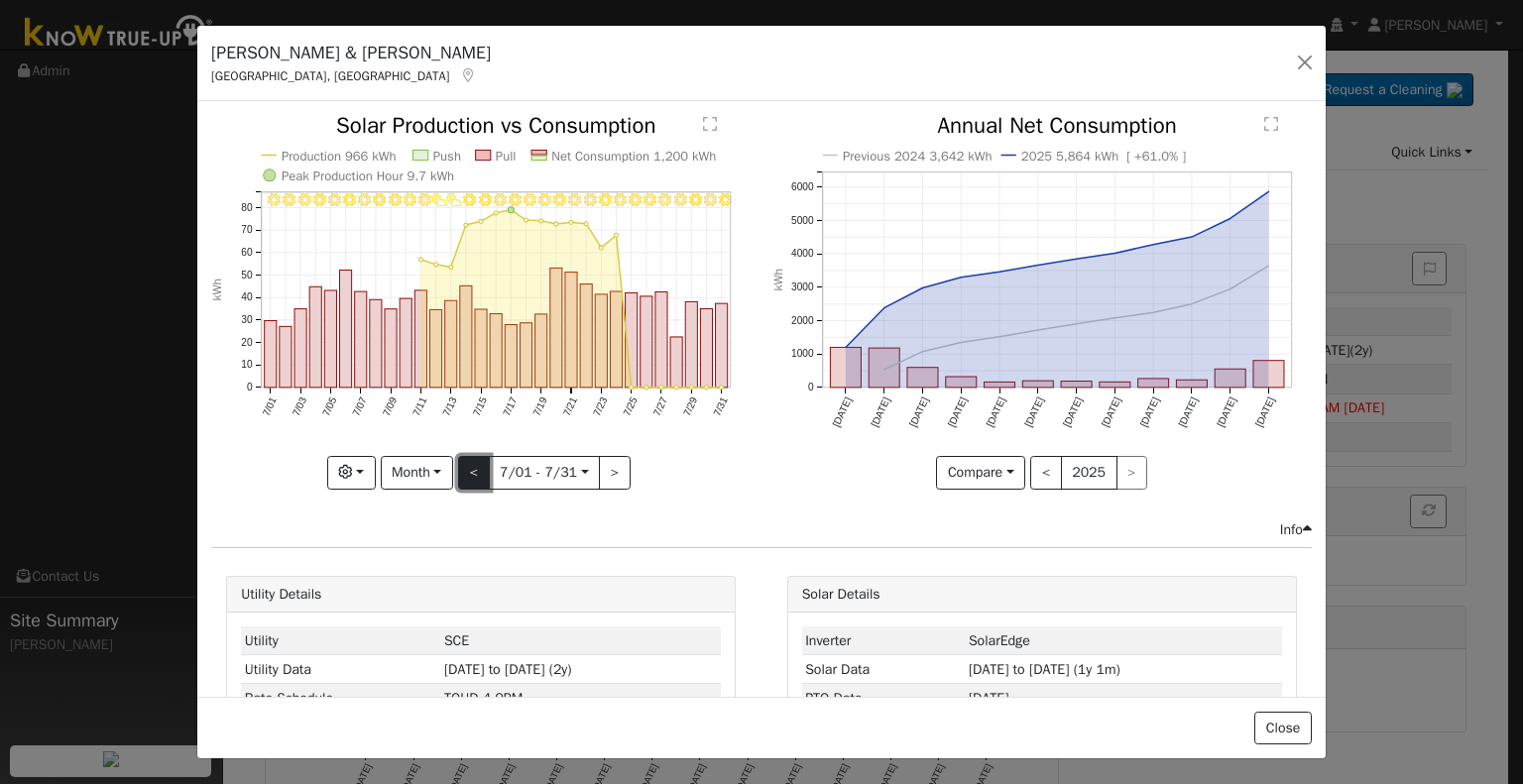 click on "<" at bounding box center (474, 473) 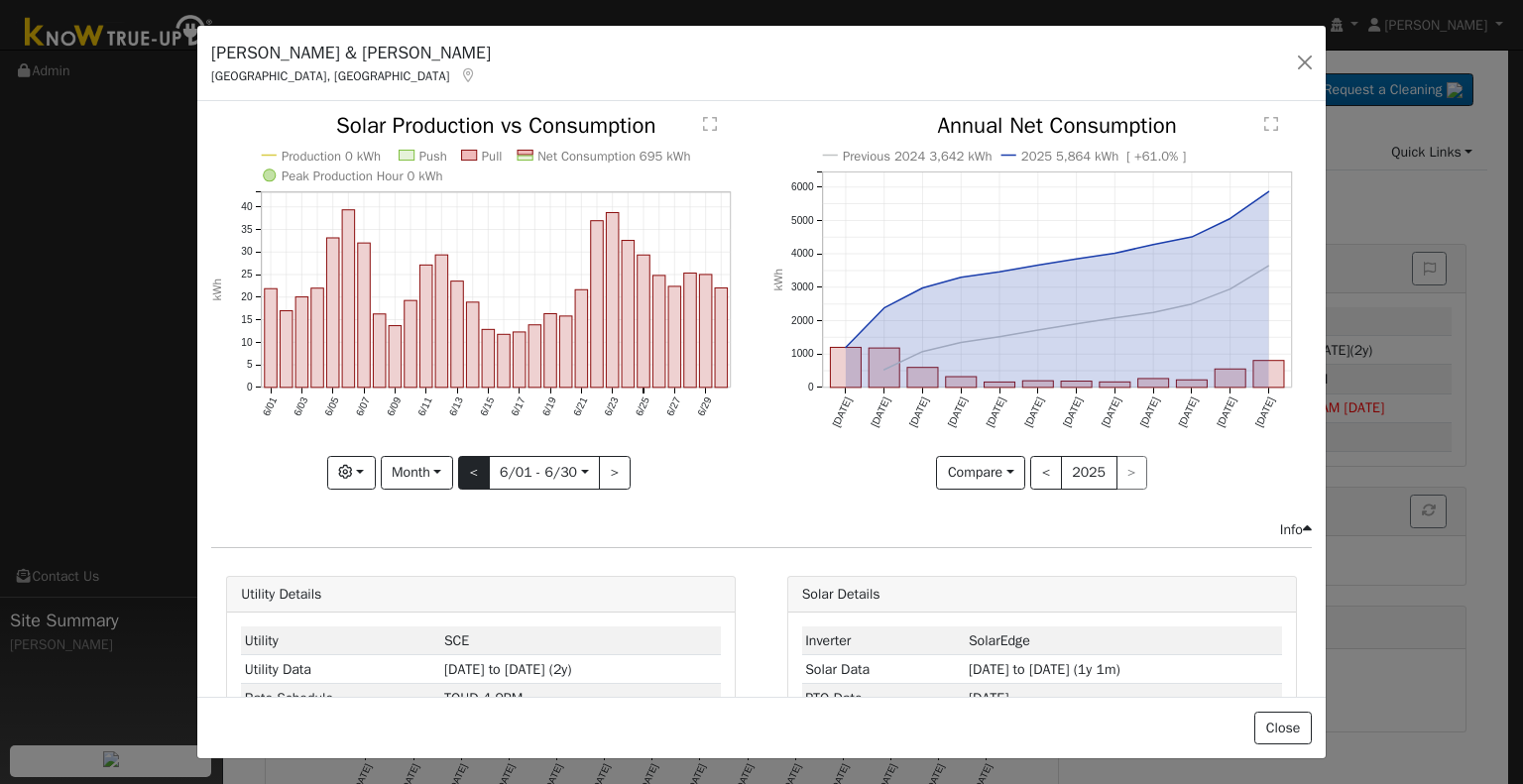 click on "Production 0 kWh Push Pull Net Consumption 695 kWh Peak Production Hour 0 kWh 6/01 6/03 6/05 6/07 6/09 6/11 6/13 6/15 6/17 6/19 6/21 6/23 6/25 6/27 6/29 0 5 10 15 20 25 30 35 40  Solar Production vs Consumption kWh onclick="" onclick="" onclick="" onclick="" onclick="" onclick="" onclick="" onclick="" onclick="" onclick="" onclick="" onclick="" onclick="" onclick="" onclick="" onclick="" onclick="" onclick="" onclick="" onclick="" onclick="" onclick="" onclick="" onclick="" onclick="" onclick="" onclick="" onclick="" onclick="" onclick="" onclick="" onclick="" onclick="" onclick="" onclick="" onclick="" onclick="" onclick="" onclick="" onclick="" onclick="" onclick="" onclick="" onclick="" onclick="" onclick="" onclick="" onclick="" onclick="" onclick="" onclick="" onclick="" onclick="" onclick="" onclick="" onclick="" onclick="" onclick="" onclick="" onclick="" Graphs Solar Production Previous Year Estimated Production Previous Year Consumption Previous Year Total Consumption Previous Year Previous Year $" 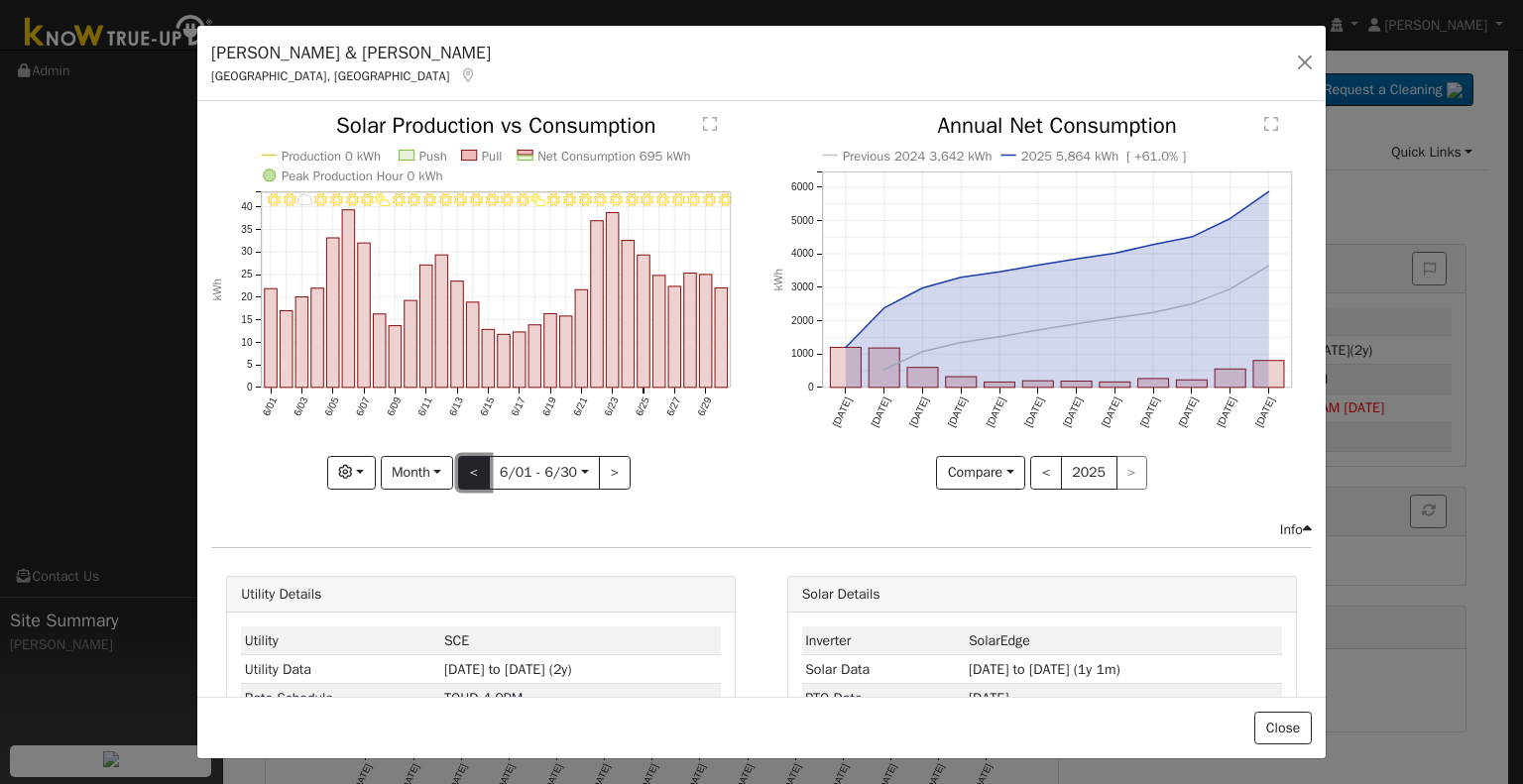 click on "<" at bounding box center [474, 473] 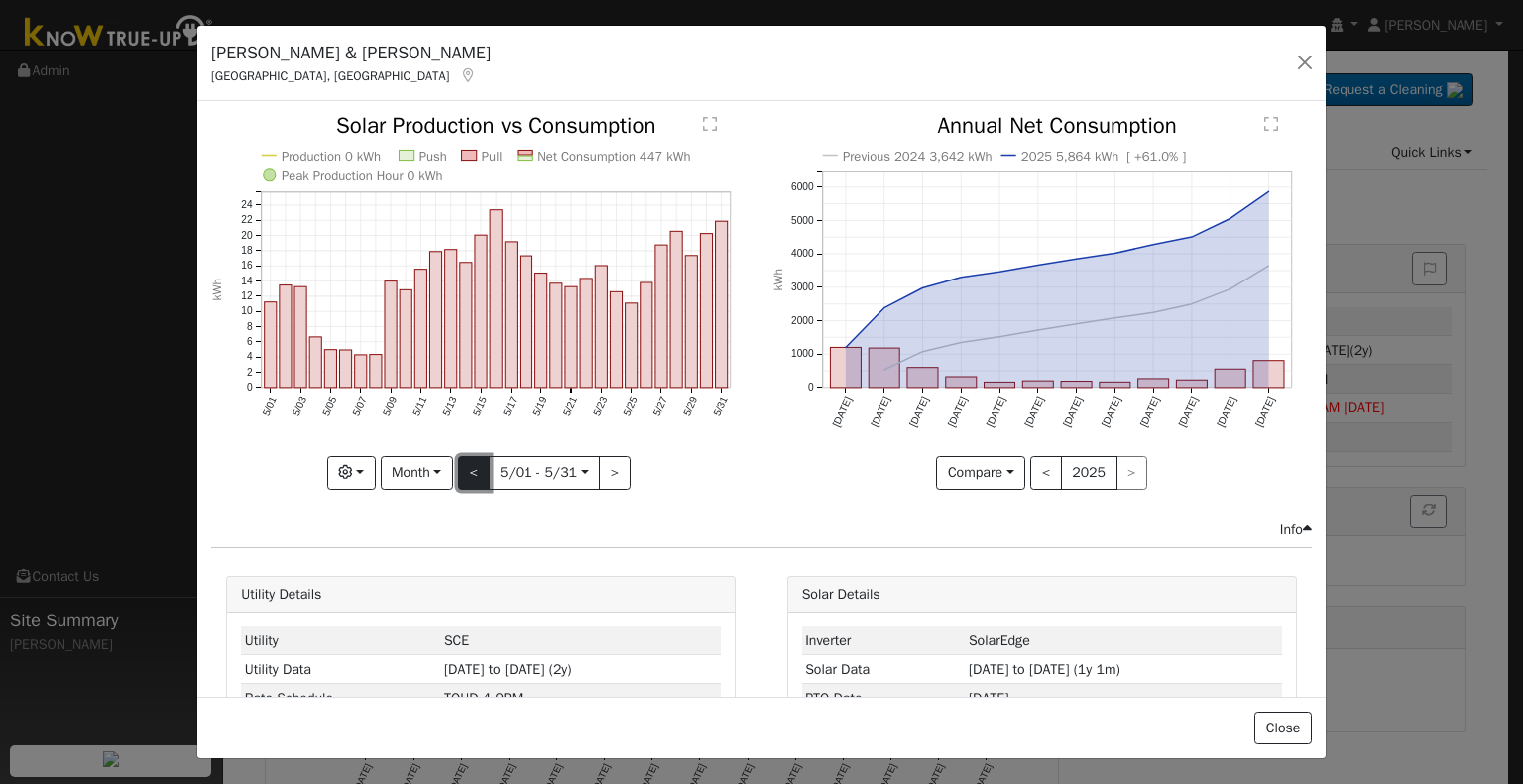 click on "<" at bounding box center (474, 473) 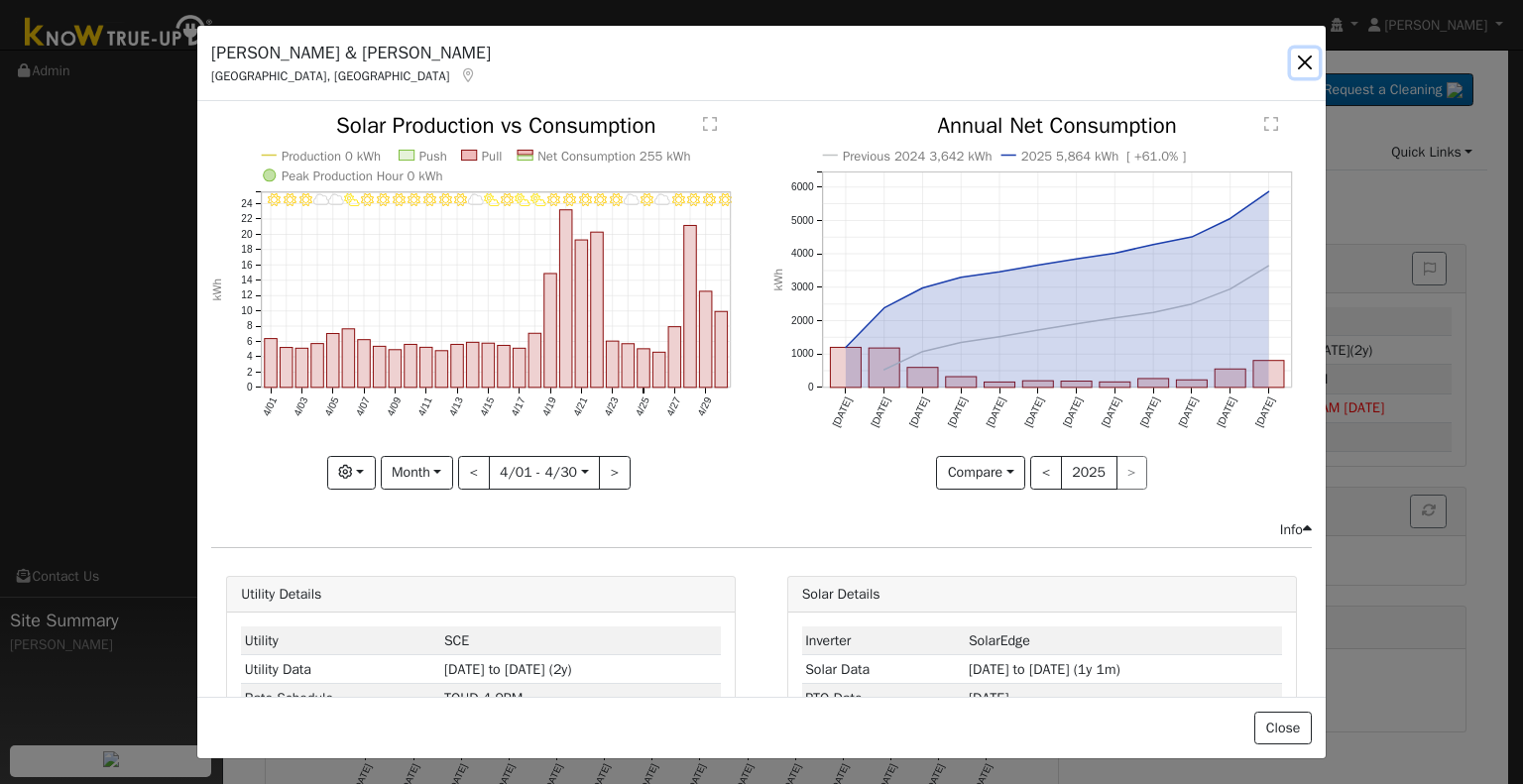 click at bounding box center [1305, 62] 